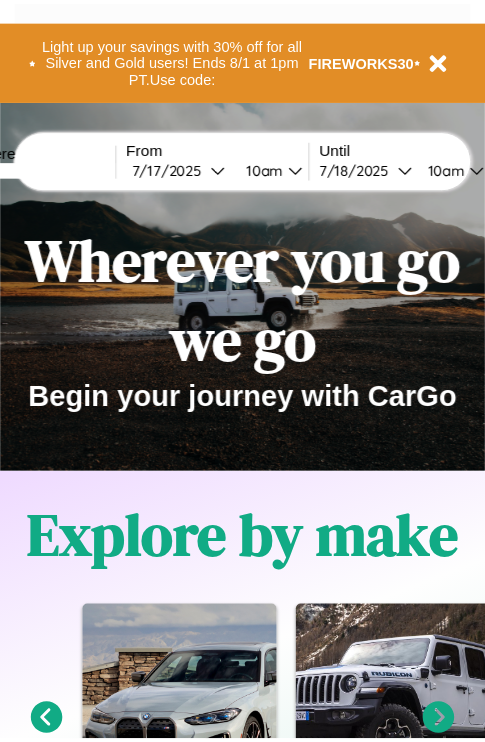 scroll, scrollTop: 0, scrollLeft: 0, axis: both 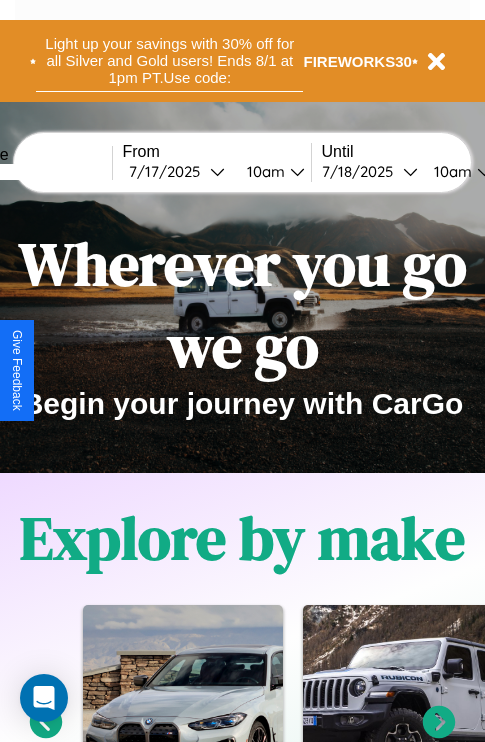 click on "Light up your savings with 30% off for all Silver and Gold users! Ends 8/1 at 1pm PT.  Use code:" at bounding box center [169, 61] 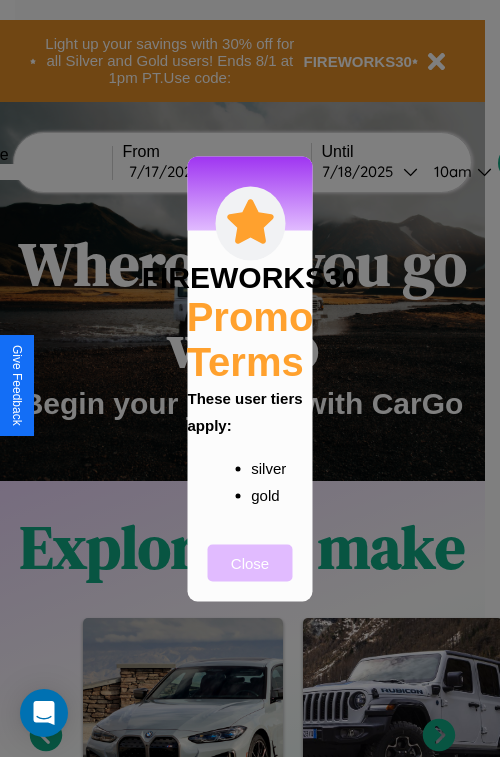 click on "Close" at bounding box center (250, 562) 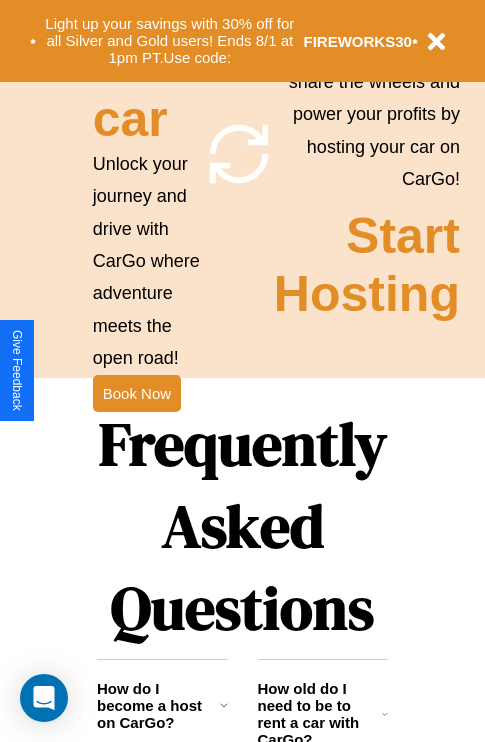 scroll, scrollTop: 1947, scrollLeft: 0, axis: vertical 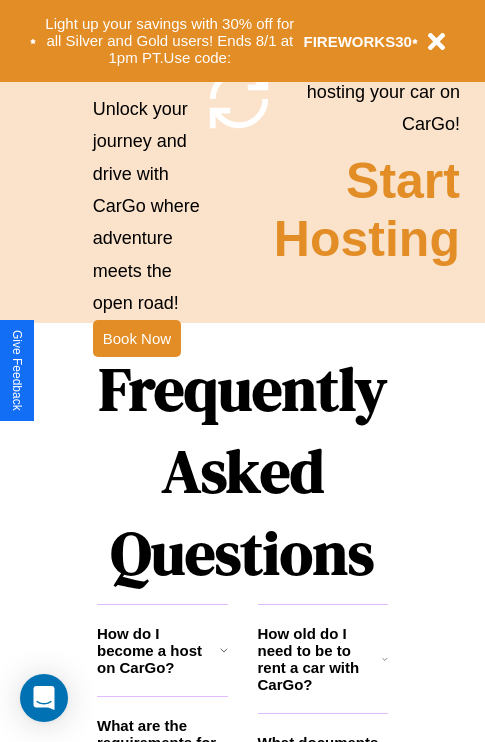 click on "Frequently Asked Questions" at bounding box center (242, 471) 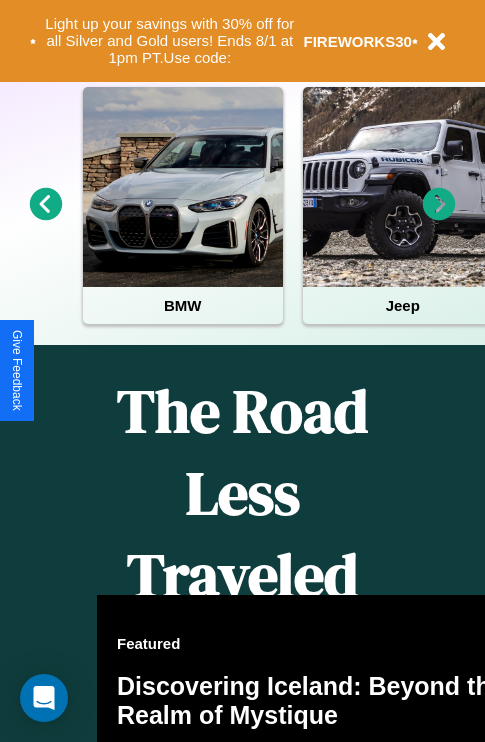 scroll, scrollTop: 0, scrollLeft: 0, axis: both 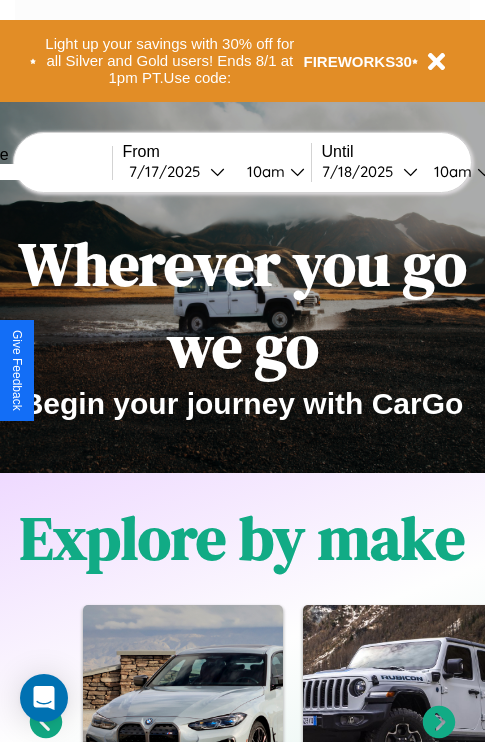 click at bounding box center [37, 172] 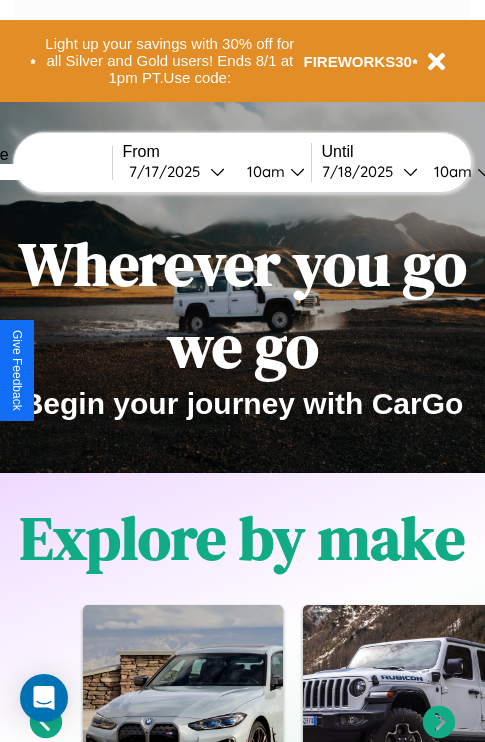 type on "******" 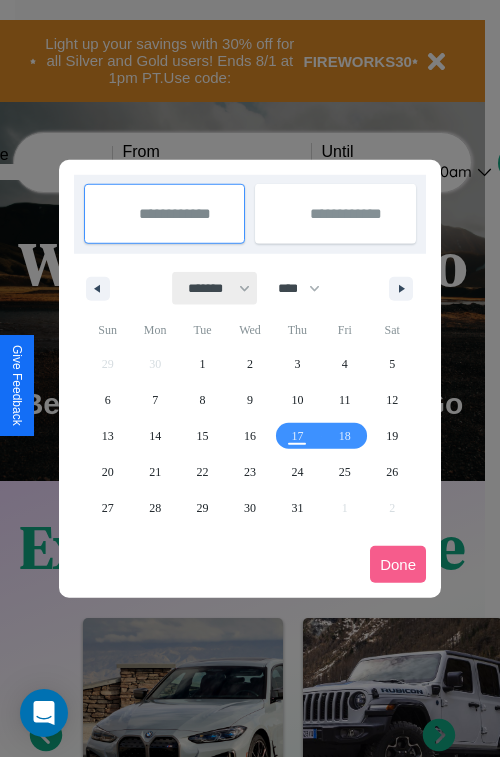 click on "******* ******** ***** ***** *** **** **** ****** ********* ******* ******** ********" at bounding box center [215, 288] 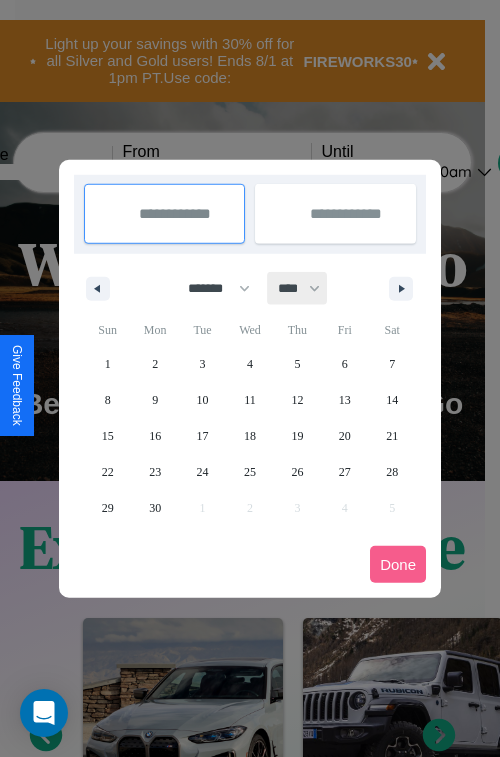 click on "**** **** **** **** **** **** **** **** **** **** **** **** **** **** **** **** **** **** **** **** **** **** **** **** **** **** **** **** **** **** **** **** **** **** **** **** **** **** **** **** **** **** **** **** **** **** **** **** **** **** **** **** **** **** **** **** **** **** **** **** **** **** **** **** **** **** **** **** **** **** **** **** **** **** **** **** **** **** **** **** **** **** **** **** **** **** **** **** **** **** **** **** **** **** **** **** **** **** **** **** **** **** **** **** **** **** **** **** **** **** **** **** **** **** **** **** **** **** **** **** ****" at bounding box center (298, 288) 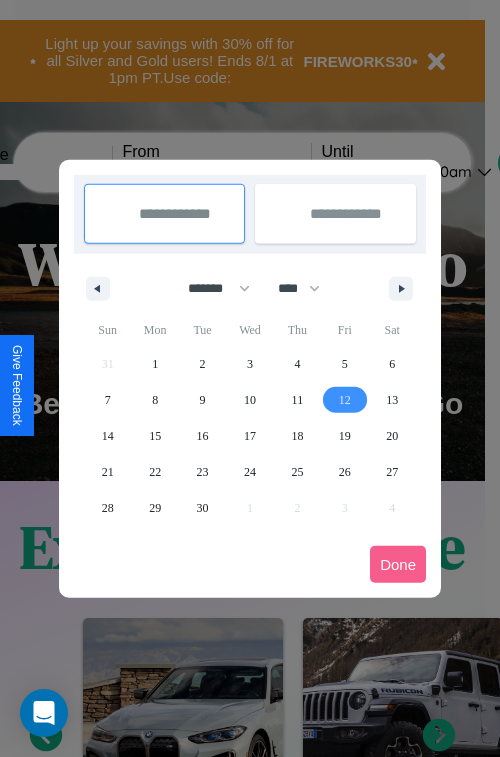 click on "12" at bounding box center [345, 400] 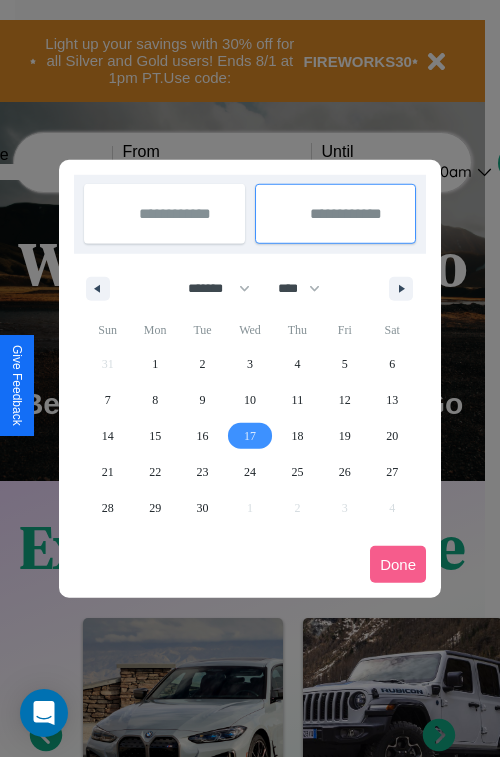 click on "17" at bounding box center [250, 436] 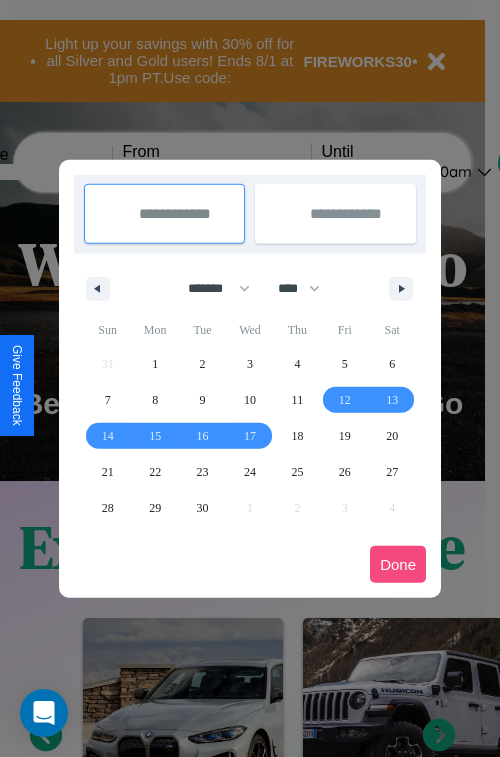 click on "Done" at bounding box center (398, 564) 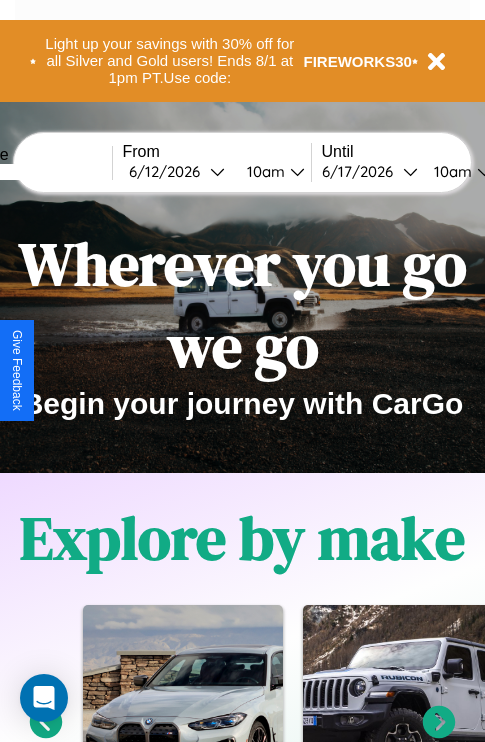 scroll, scrollTop: 0, scrollLeft: 74, axis: horizontal 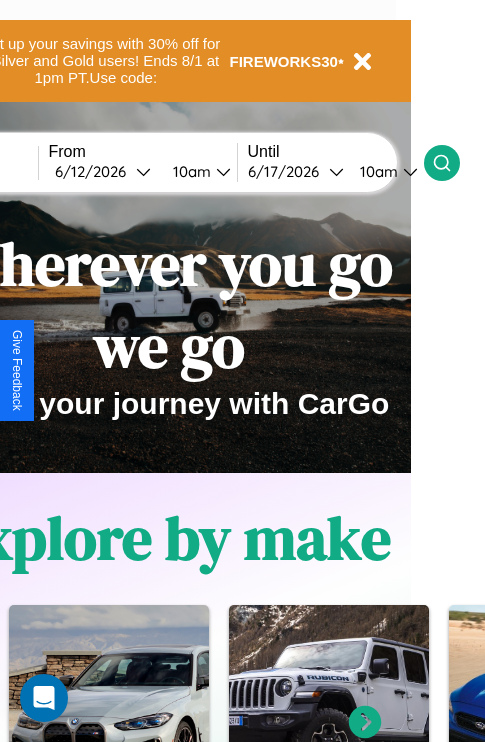 click 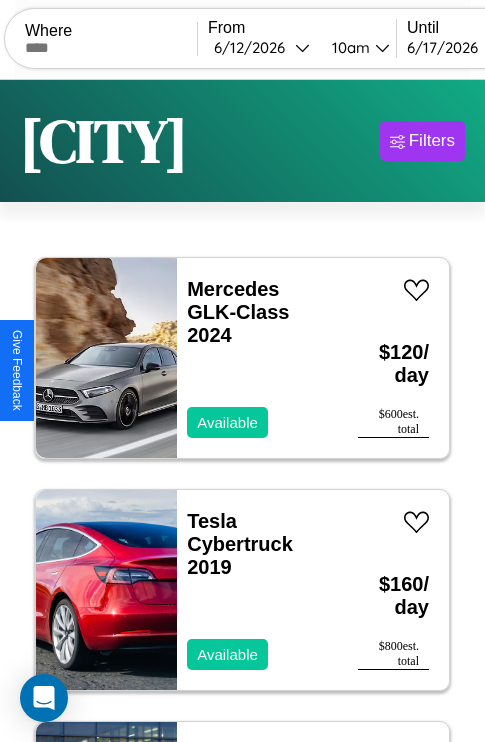 scroll, scrollTop: 95, scrollLeft: 0, axis: vertical 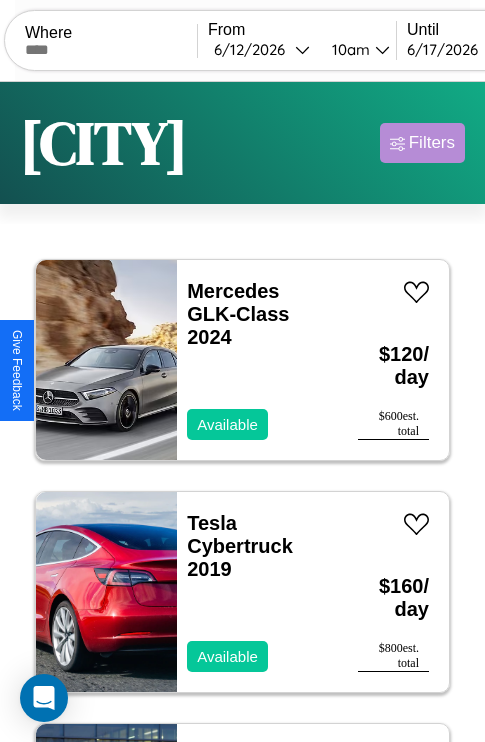 click on "Filters" at bounding box center [432, 143] 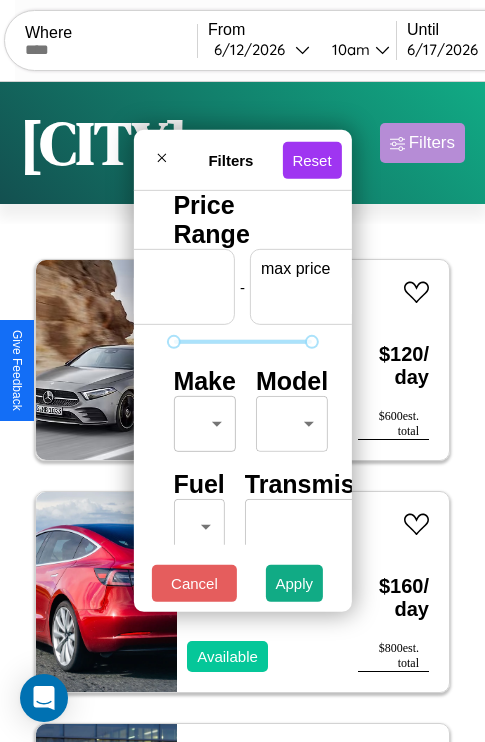 scroll, scrollTop: 0, scrollLeft: 124, axis: horizontal 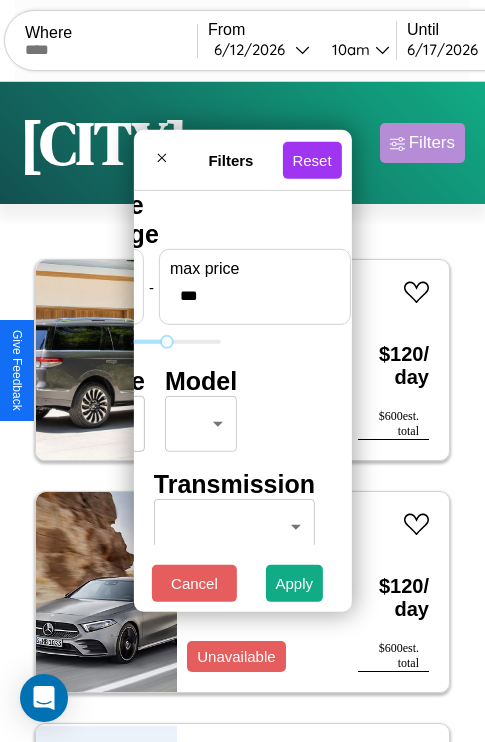 type on "***" 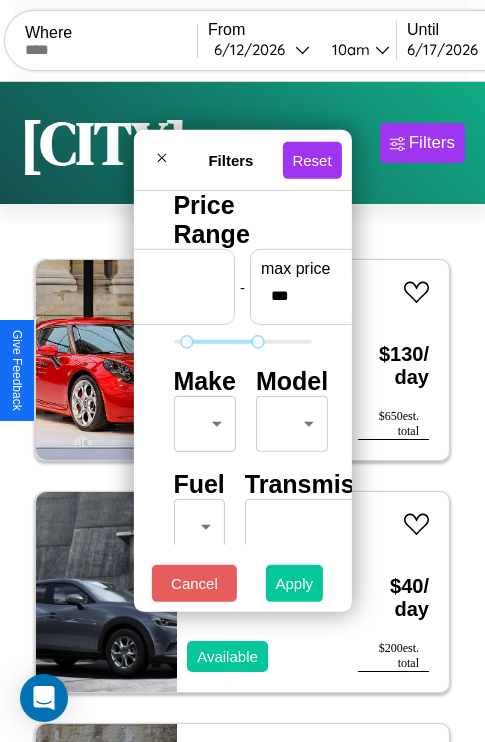 type on "**" 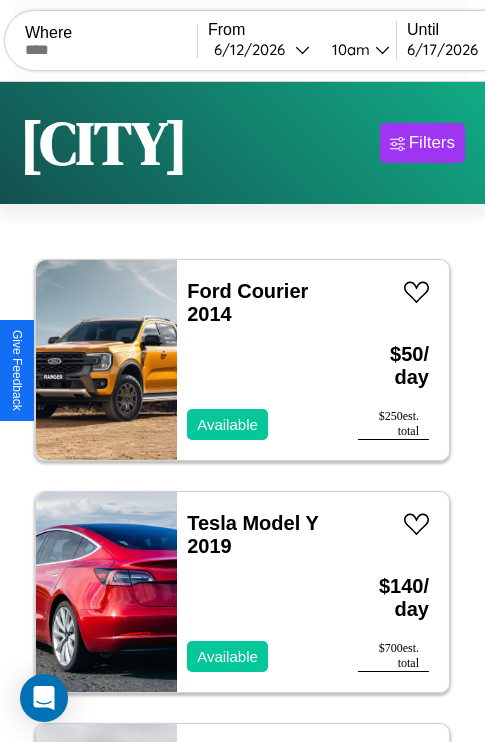 scroll, scrollTop: 50, scrollLeft: 0, axis: vertical 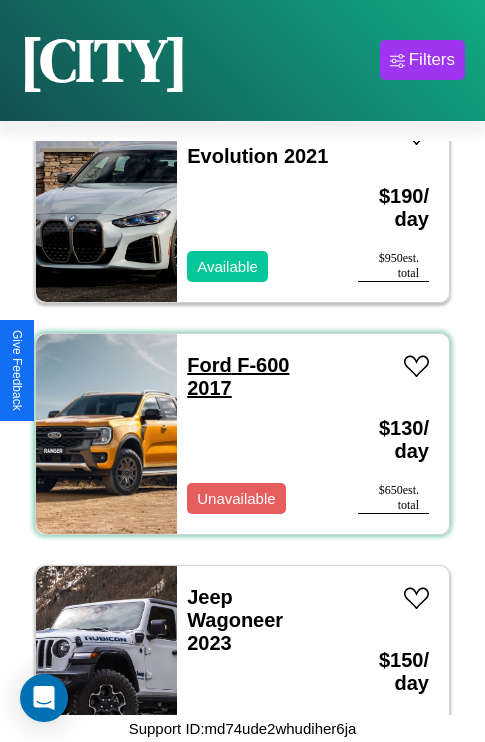 click on "Ford   F-600   2017" at bounding box center (238, 376) 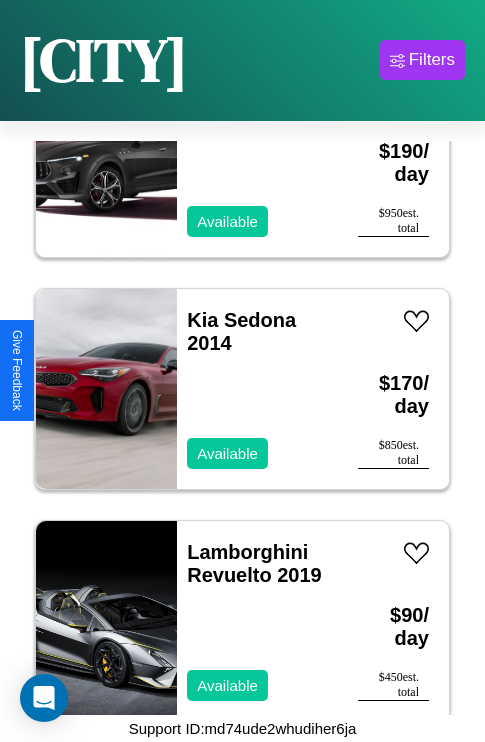 scroll, scrollTop: 10283, scrollLeft: 0, axis: vertical 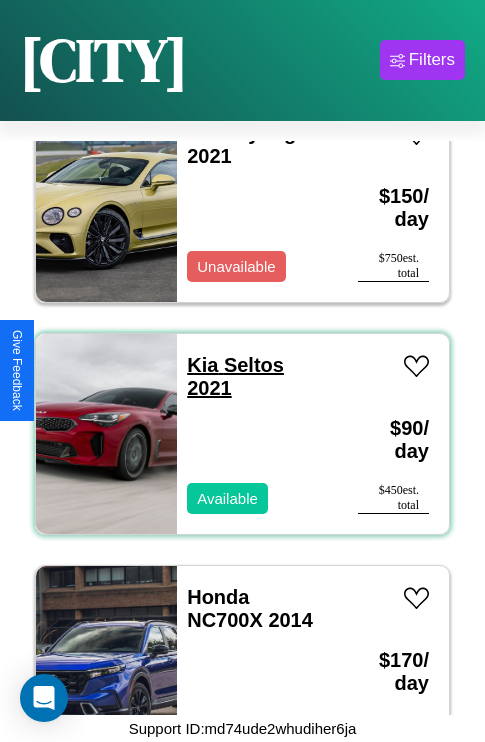 click on "Kia   Seltos   2021" at bounding box center (235, 376) 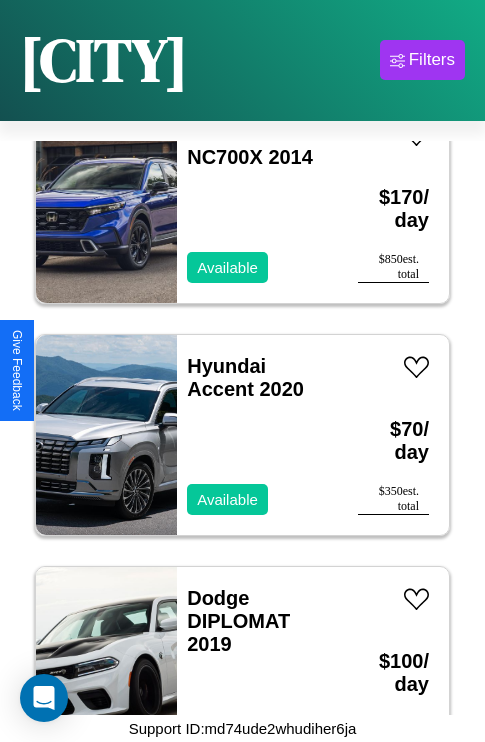 scroll, scrollTop: 10747, scrollLeft: 0, axis: vertical 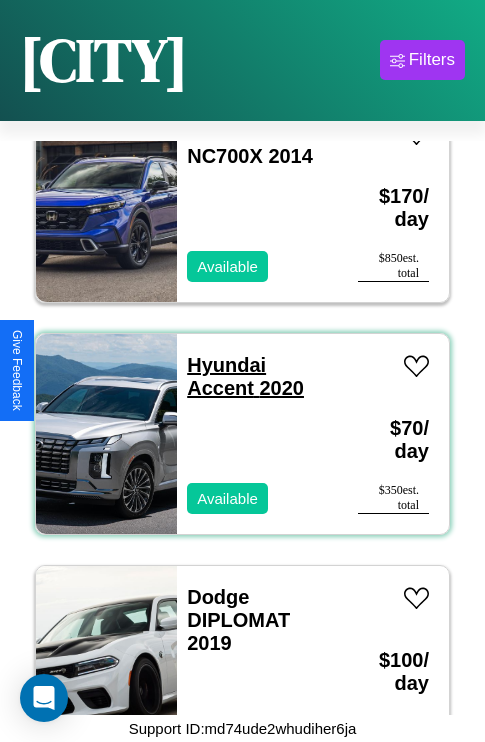 click on "Hyundai   Accent   2020" at bounding box center (245, 376) 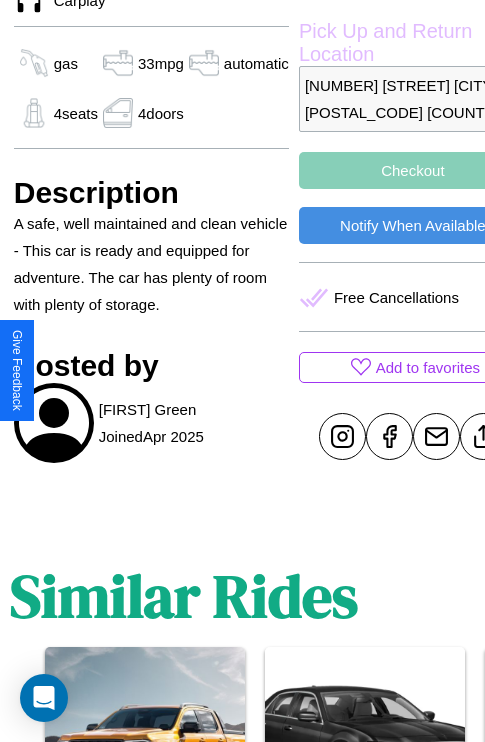 scroll, scrollTop: 763, scrollLeft: 64, axis: both 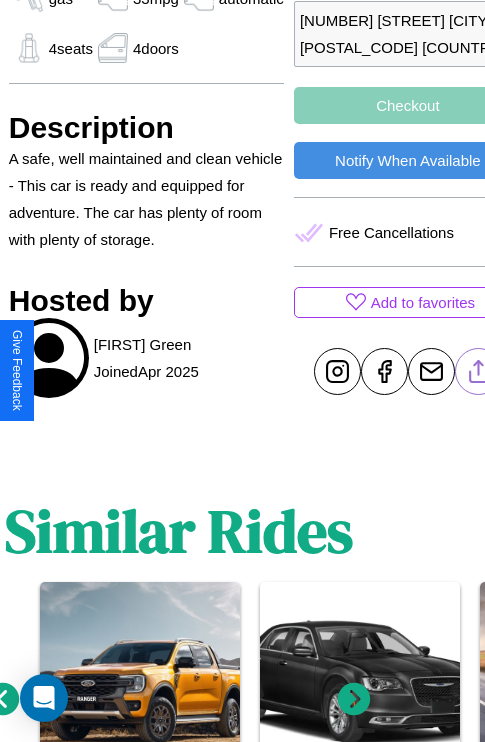 click 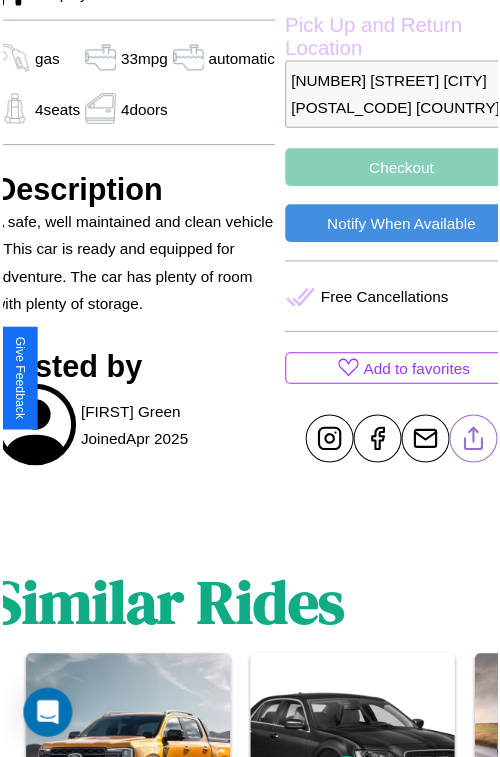 scroll, scrollTop: 694, scrollLeft: 84, axis: both 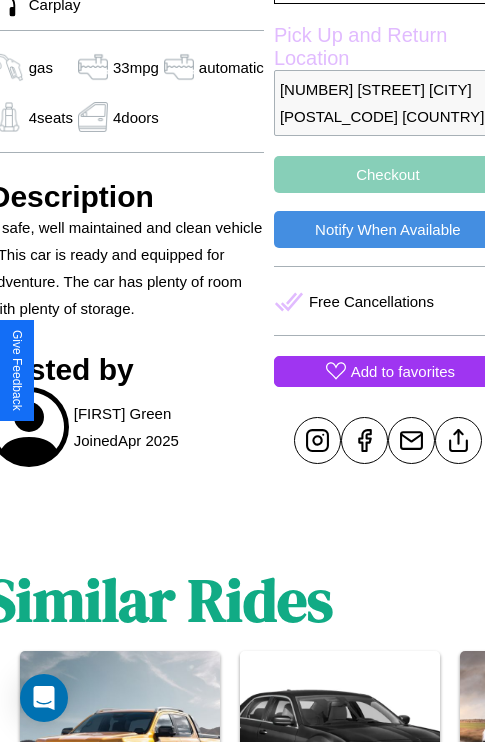 click on "Add to favorites" at bounding box center (403, 371) 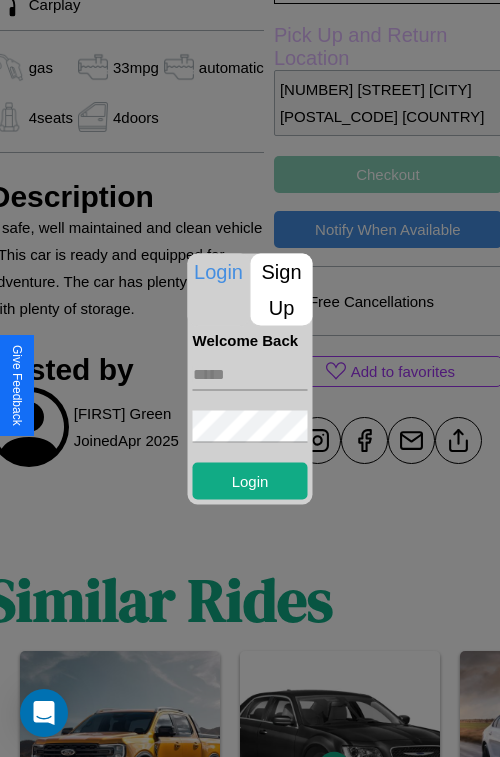 click on "Sign Up" at bounding box center [282, 289] 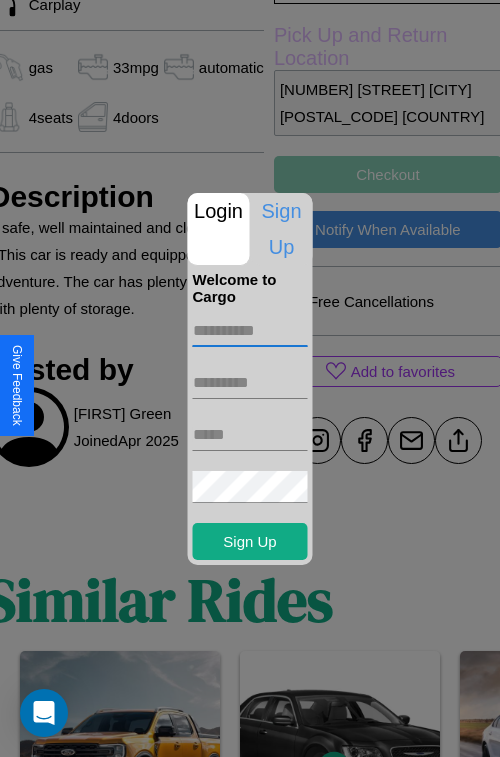 click at bounding box center (250, 331) 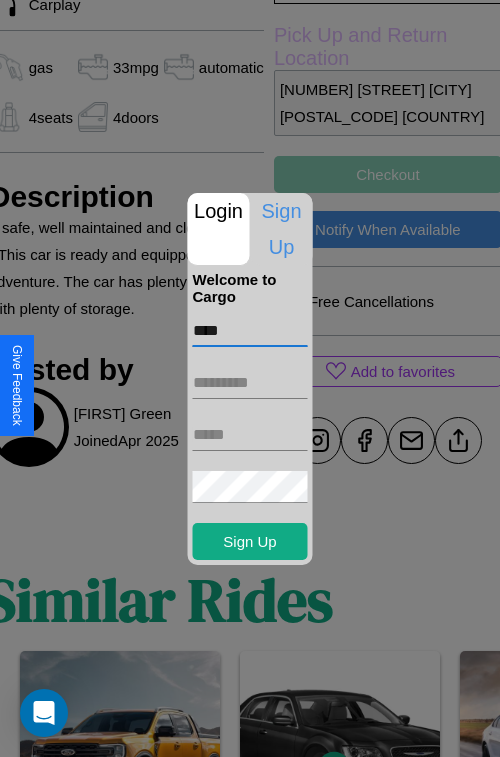 type on "****" 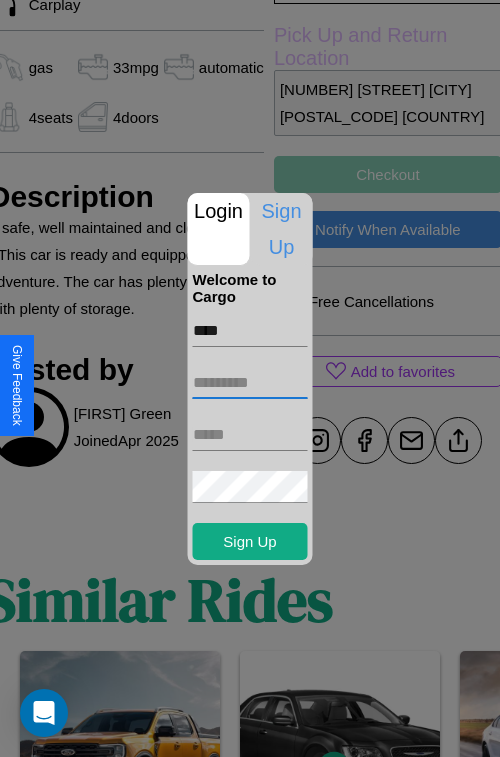 click at bounding box center (250, 383) 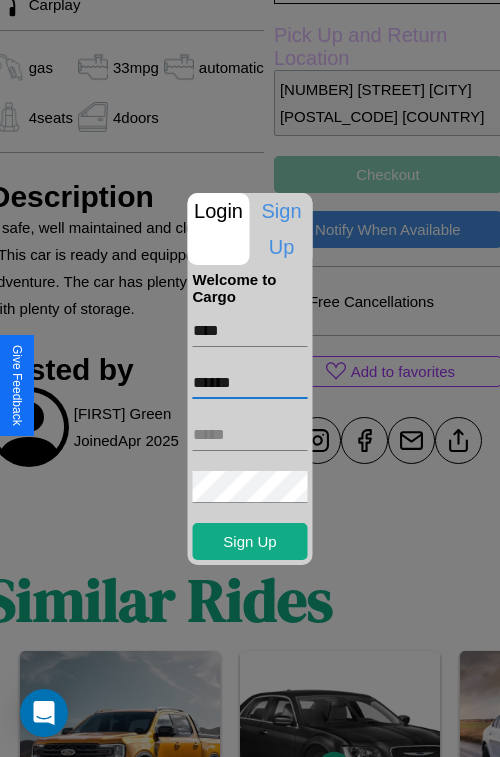 type on "******" 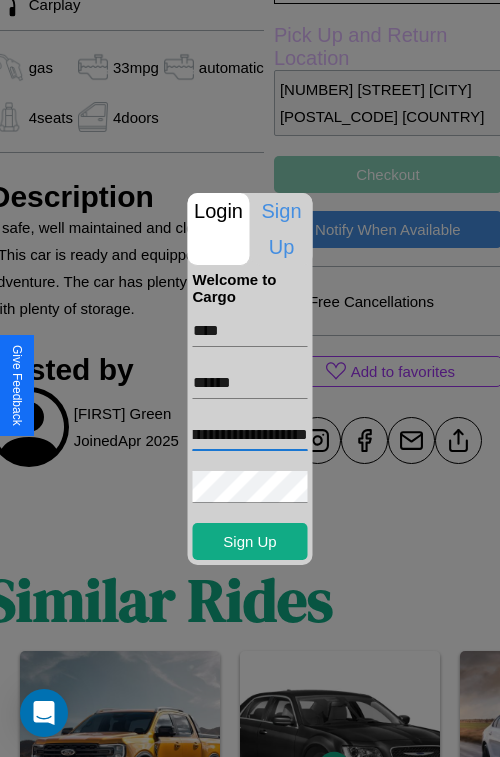 scroll, scrollTop: 0, scrollLeft: 66, axis: horizontal 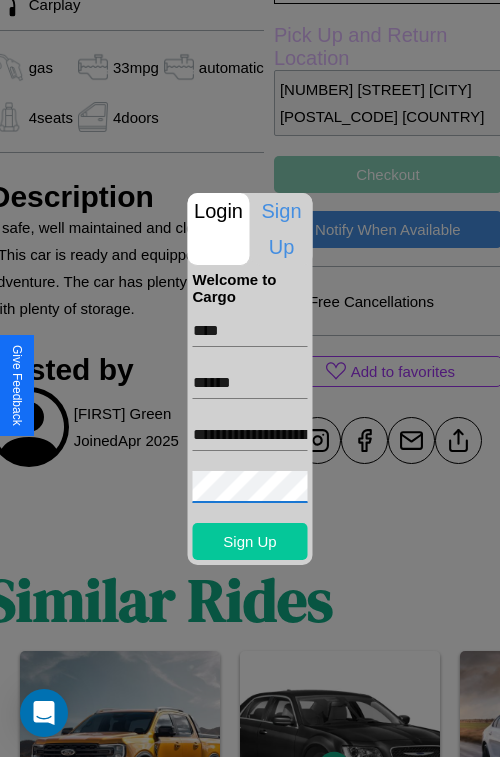 click on "Sign Up" at bounding box center [250, 541] 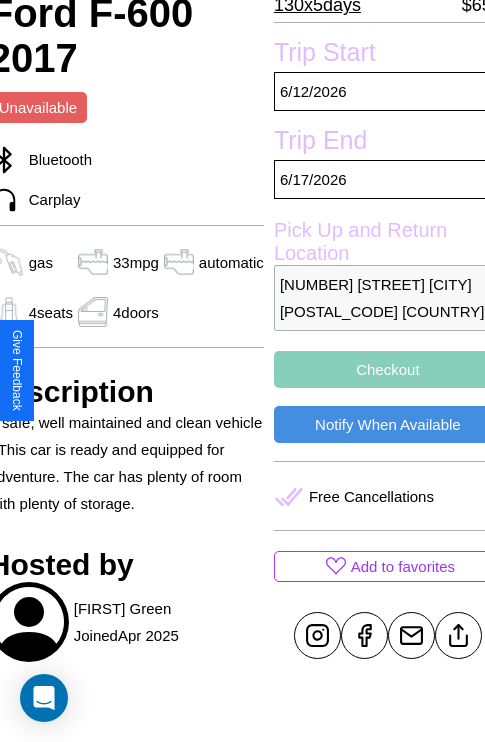 scroll, scrollTop: 497, scrollLeft: 84, axis: both 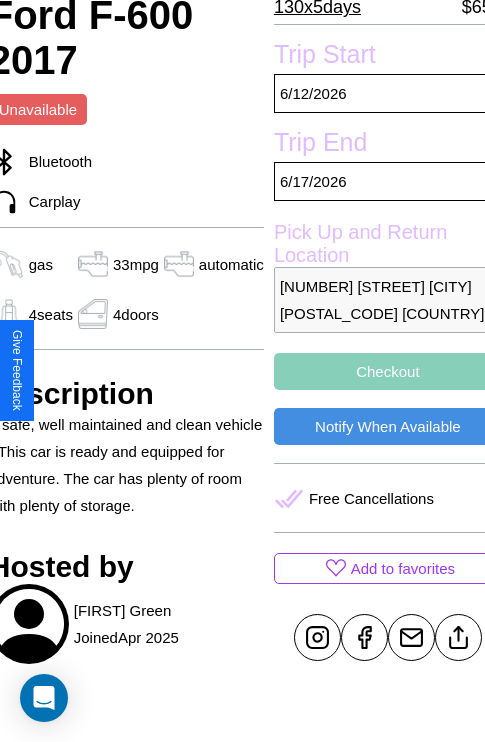 click on "Checkout" at bounding box center (388, 371) 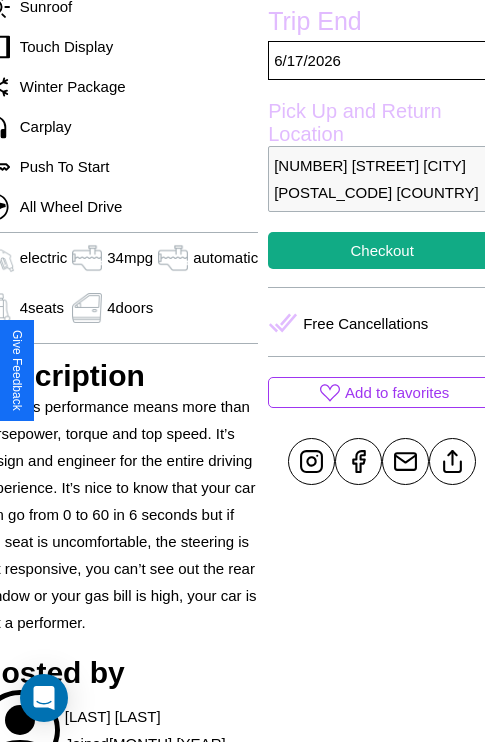 scroll, scrollTop: 641, scrollLeft: 96, axis: both 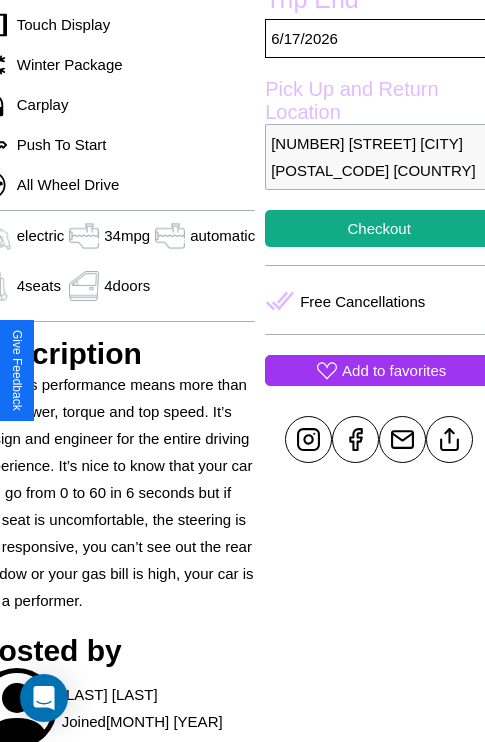 click on "Add to favorites" at bounding box center (394, 370) 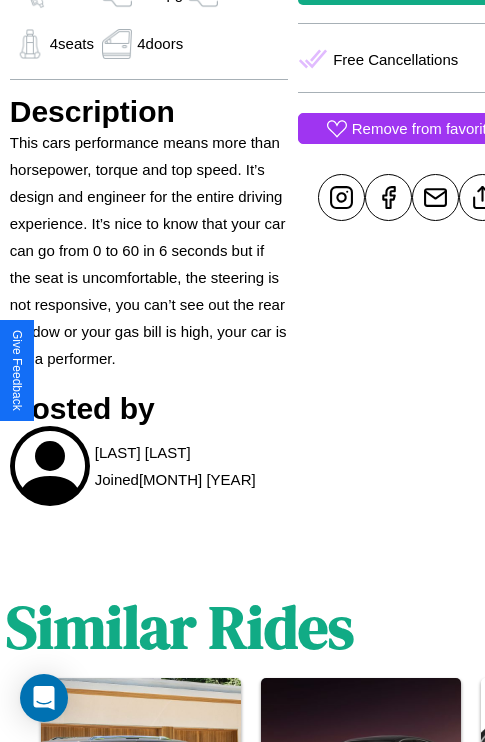 scroll, scrollTop: 1123, scrollLeft: 30, axis: both 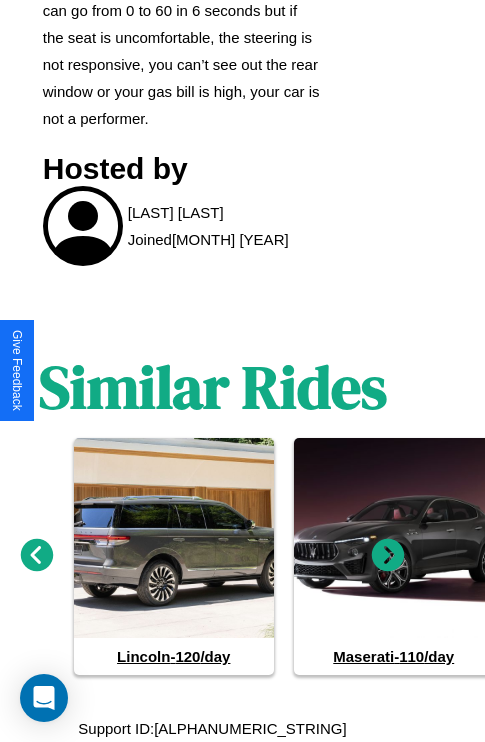 click 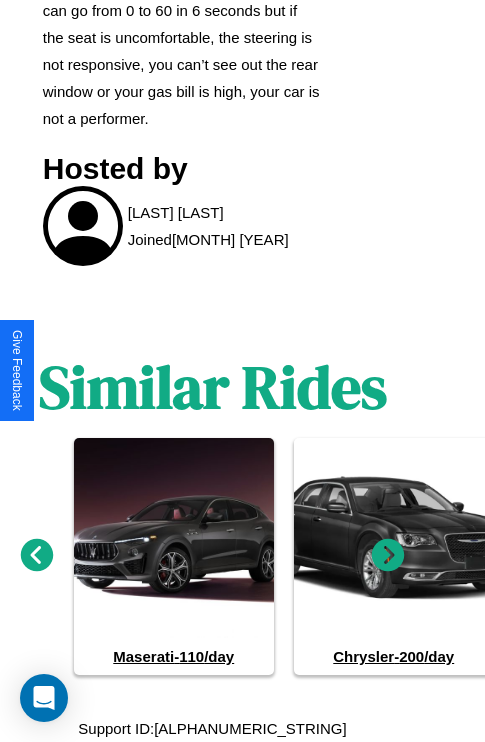 click 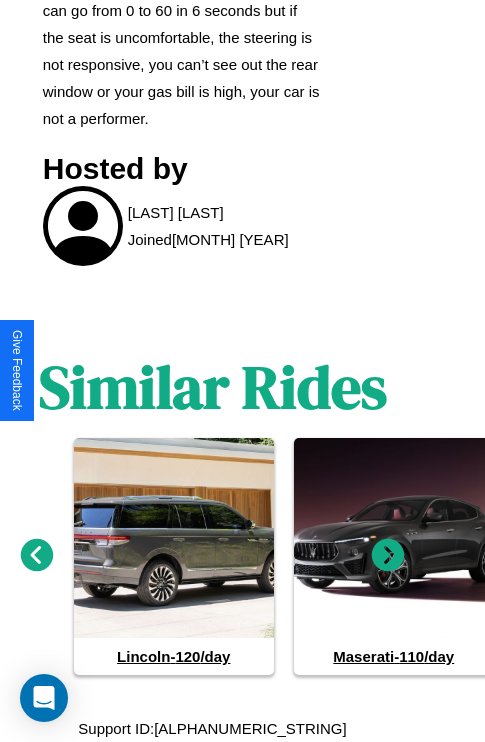 click 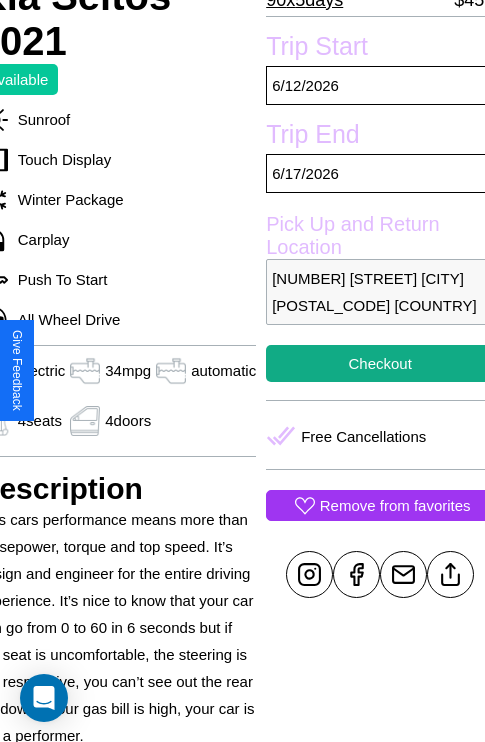 scroll, scrollTop: 499, scrollLeft: 96, axis: both 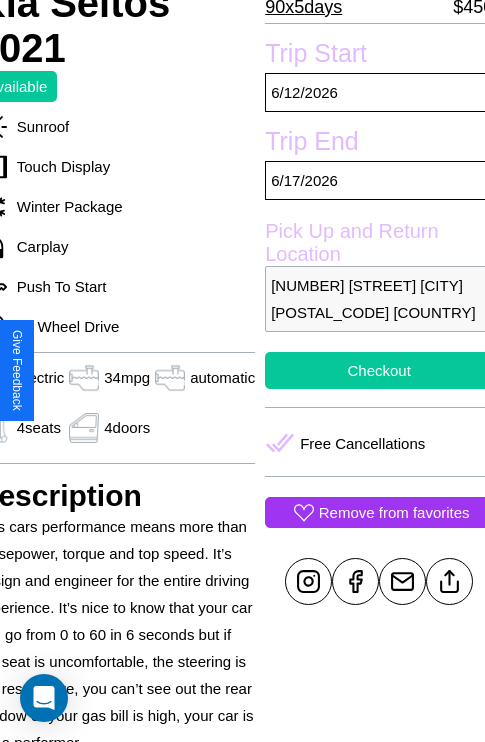 click on "Checkout" at bounding box center [379, 370] 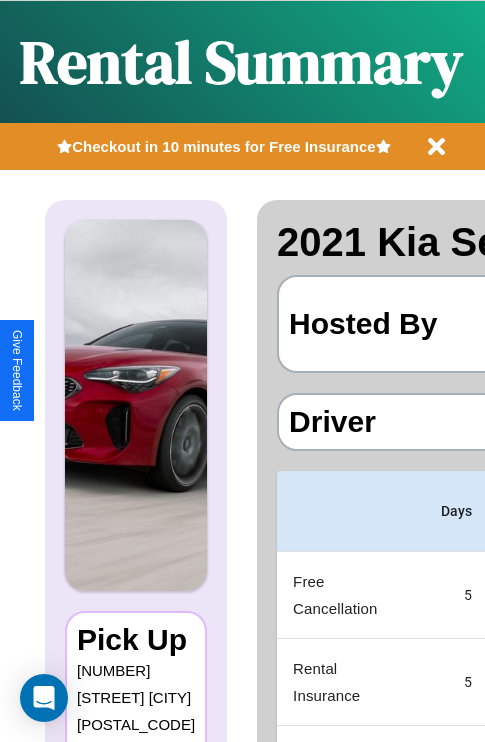 scroll, scrollTop: 0, scrollLeft: 378, axis: horizontal 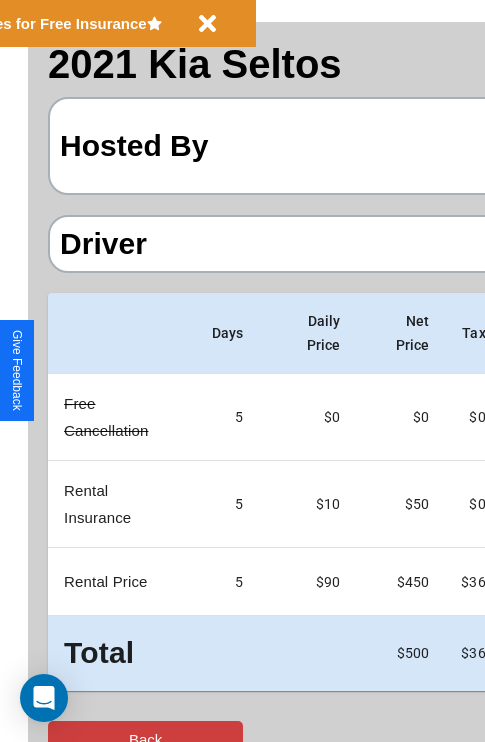click on "Back" at bounding box center [145, 739] 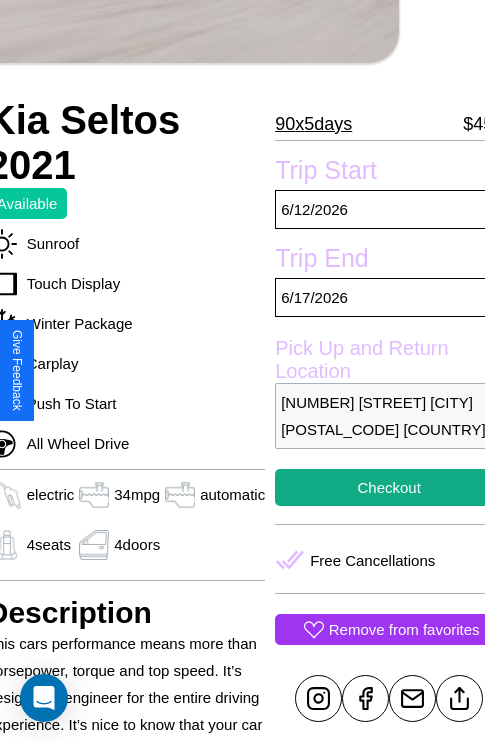 scroll, scrollTop: 427, scrollLeft: 96, axis: both 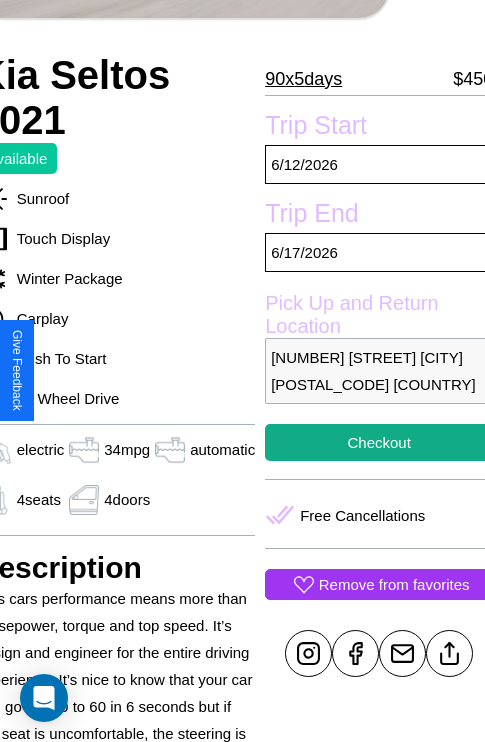 click on "8005 Pine Street  Vienna  82434 Austria" at bounding box center (379, 371) 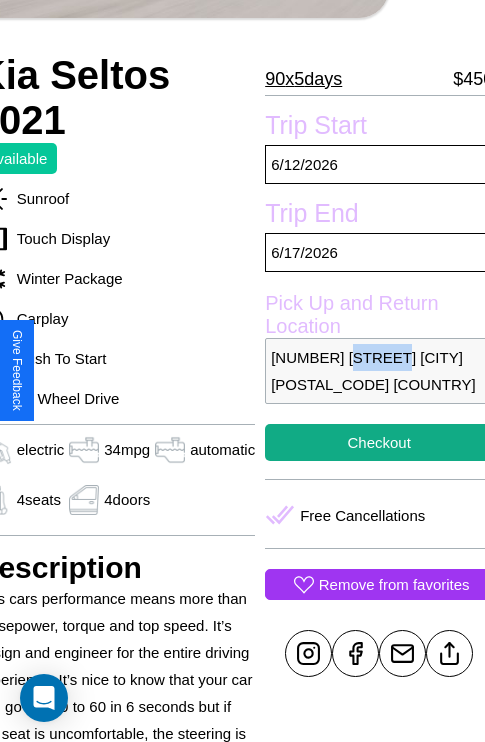 click on "8005 Pine Street  Vienna  82434 Austria" at bounding box center [379, 371] 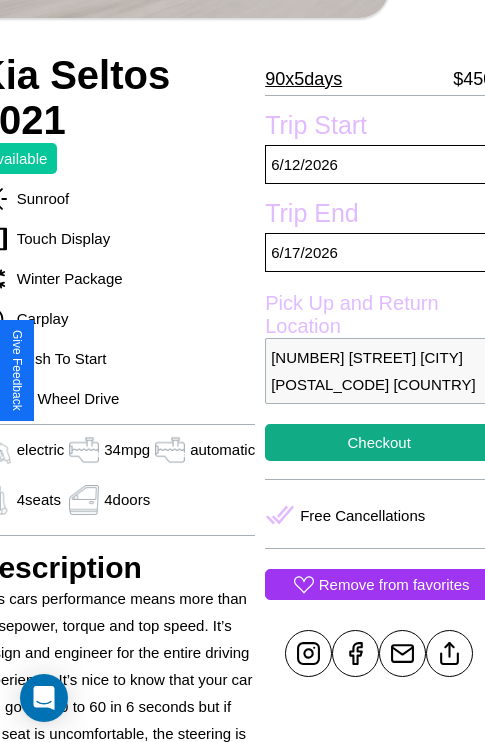 click on "8005 Pine Street  Vienna  82434 Austria" at bounding box center [379, 371] 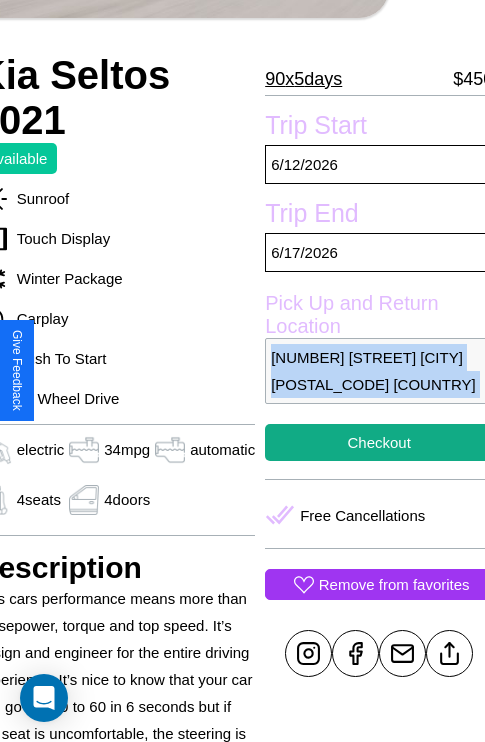 click on "8005 Pine Street  Vienna  82434 Austria" at bounding box center (379, 371) 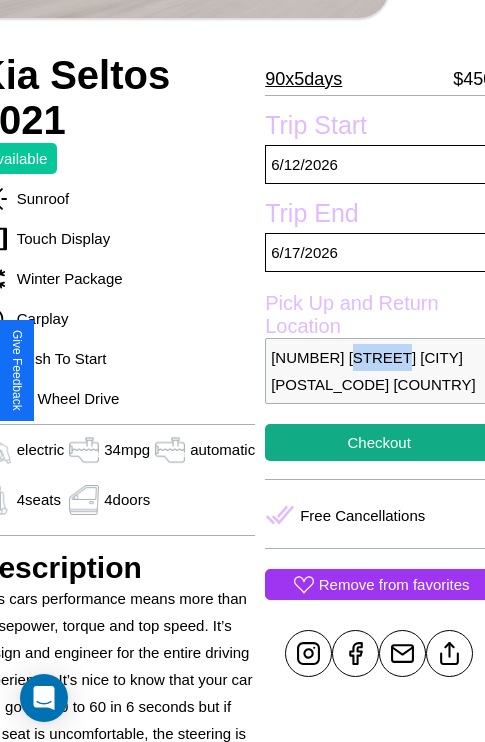 click on "8005 Pine Street  Vienna  82434 Austria" at bounding box center [379, 371] 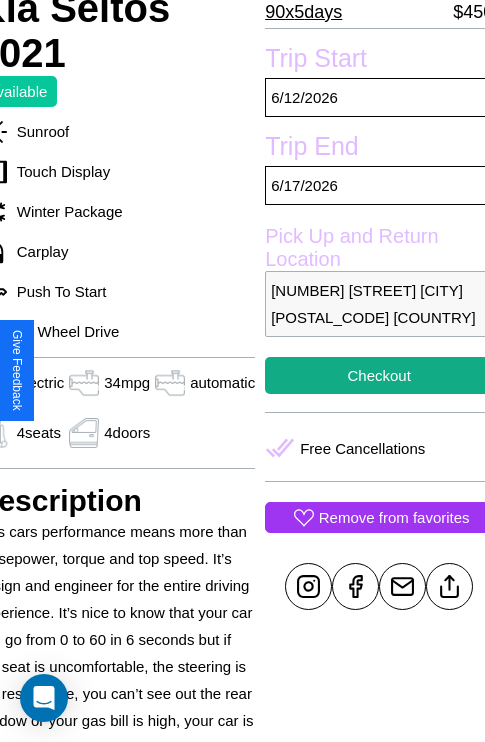 scroll, scrollTop: 499, scrollLeft: 96, axis: both 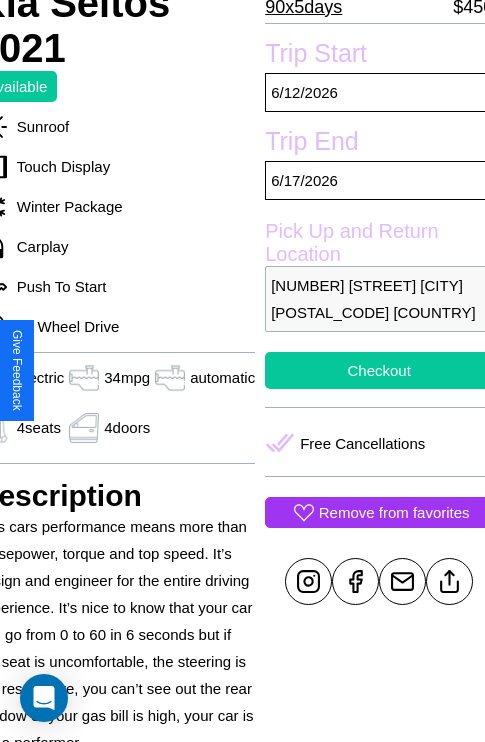 click on "Checkout" at bounding box center [379, 370] 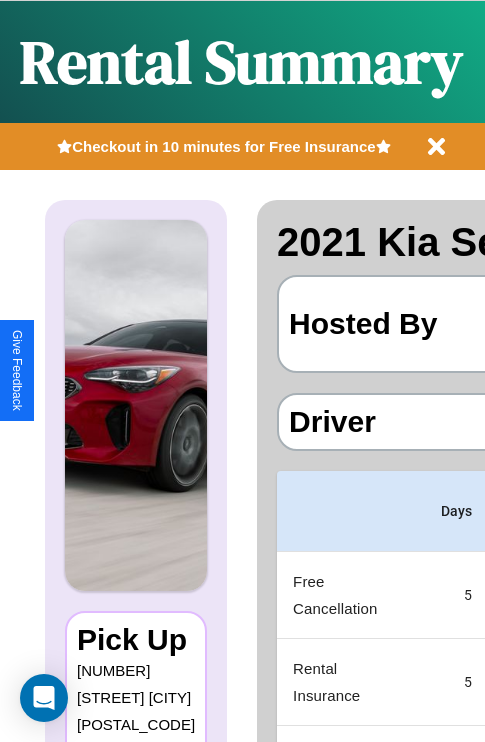 scroll, scrollTop: 0, scrollLeft: 378, axis: horizontal 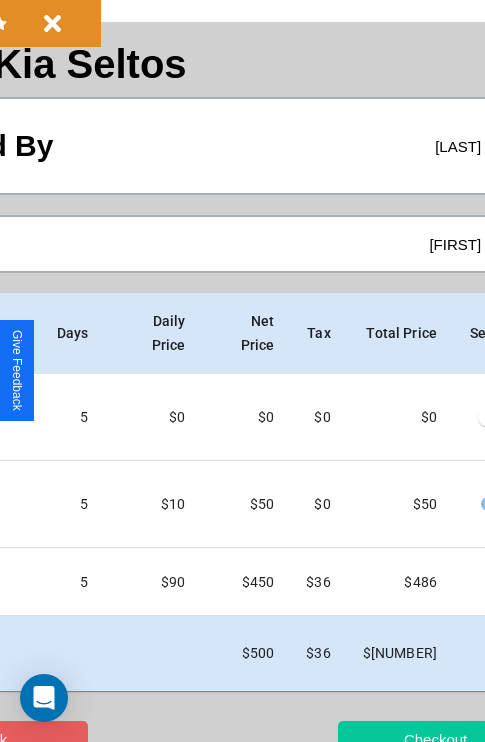 click on "Checkout" at bounding box center [435, 739] 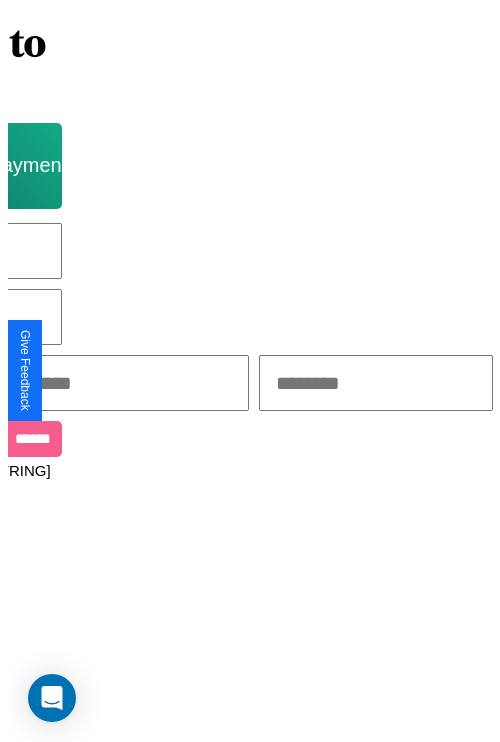 scroll, scrollTop: 0, scrollLeft: 0, axis: both 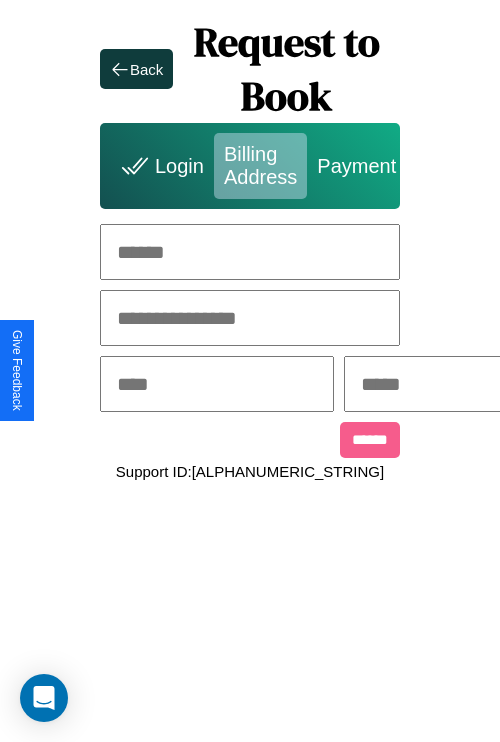 click at bounding box center [250, 252] 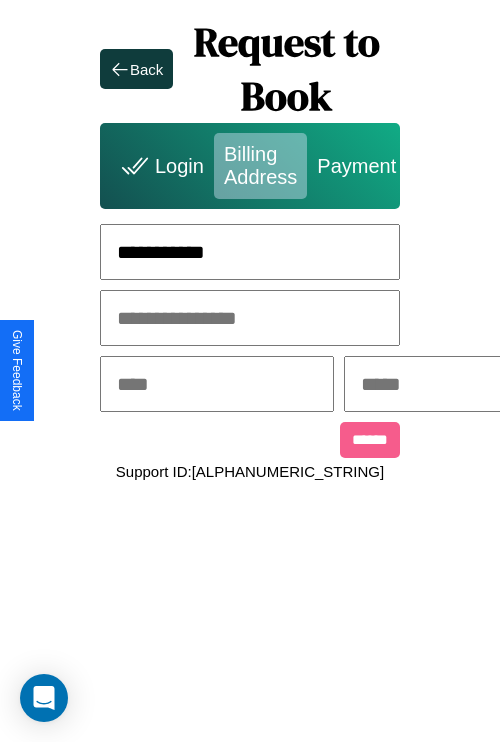 type on "**********" 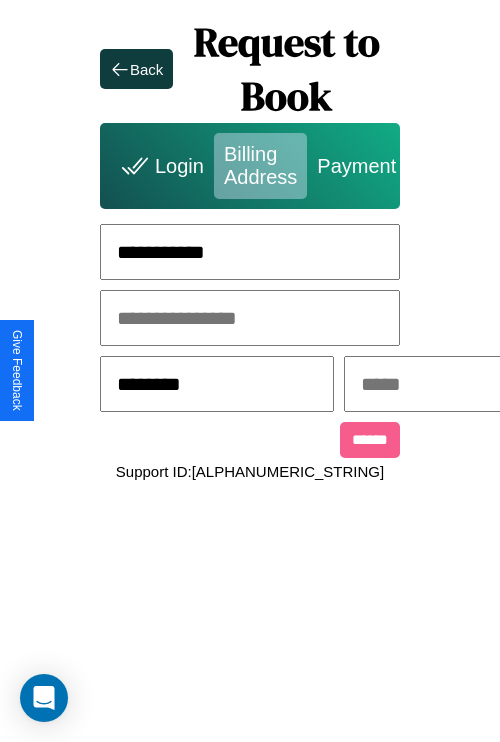 type on "********" 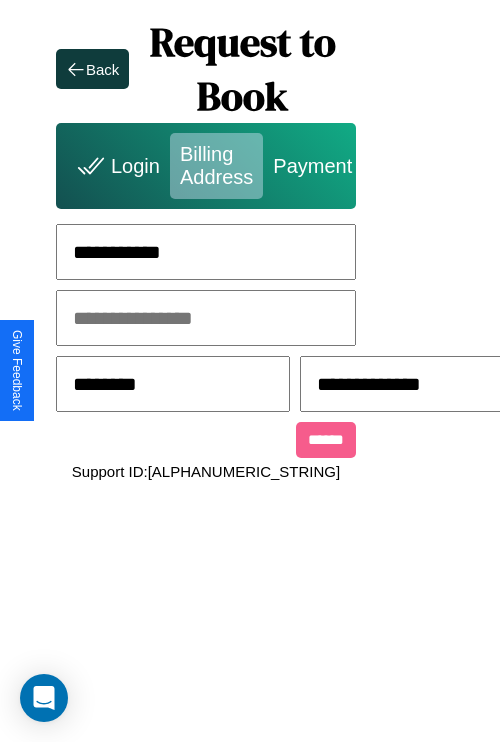 scroll, scrollTop: 0, scrollLeft: 517, axis: horizontal 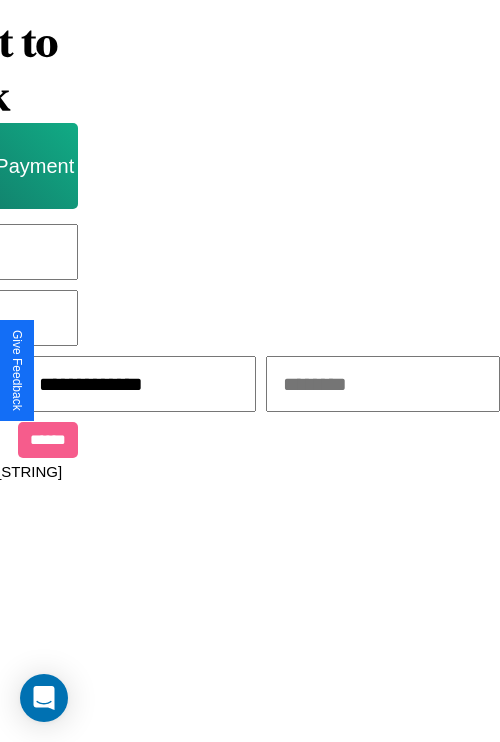 type on "**********" 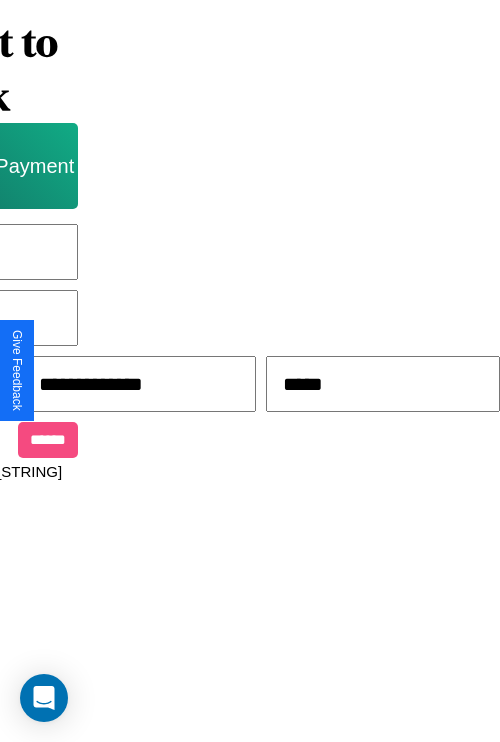 type on "*****" 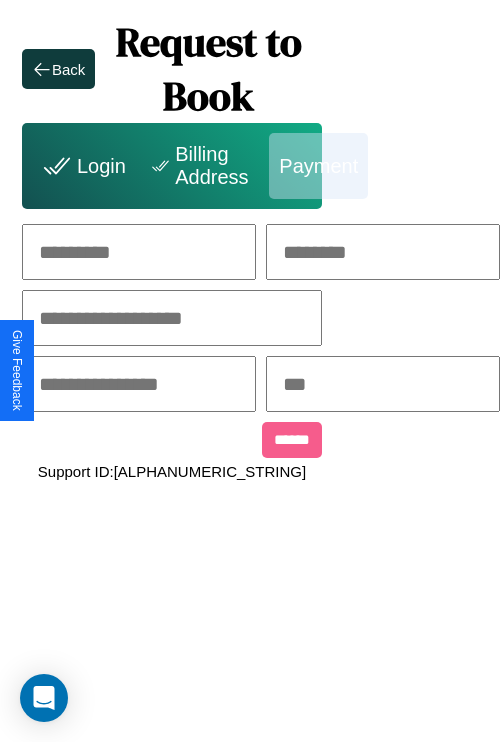 scroll, scrollTop: 0, scrollLeft: 208, axis: horizontal 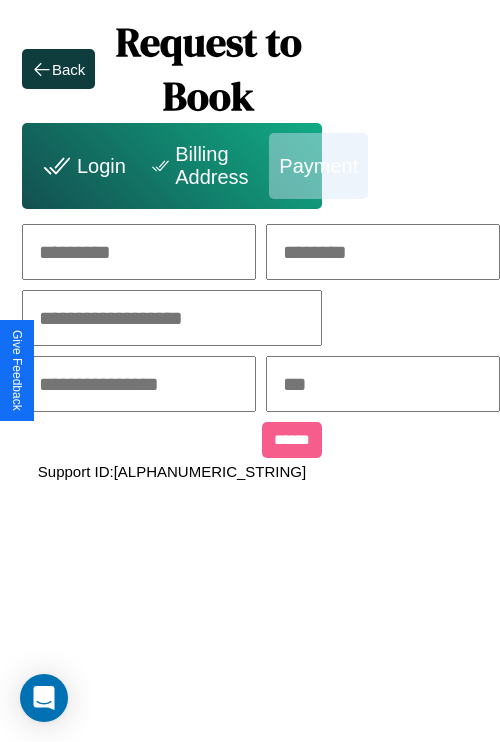 click at bounding box center (139, 252) 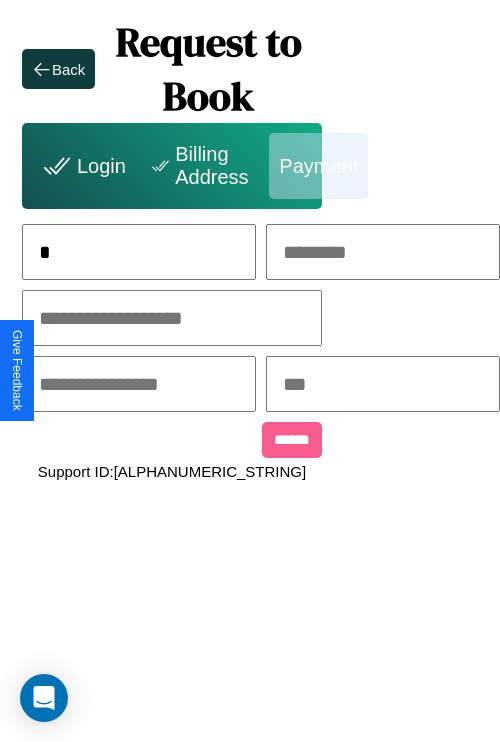 scroll, scrollTop: 0, scrollLeft: 131, axis: horizontal 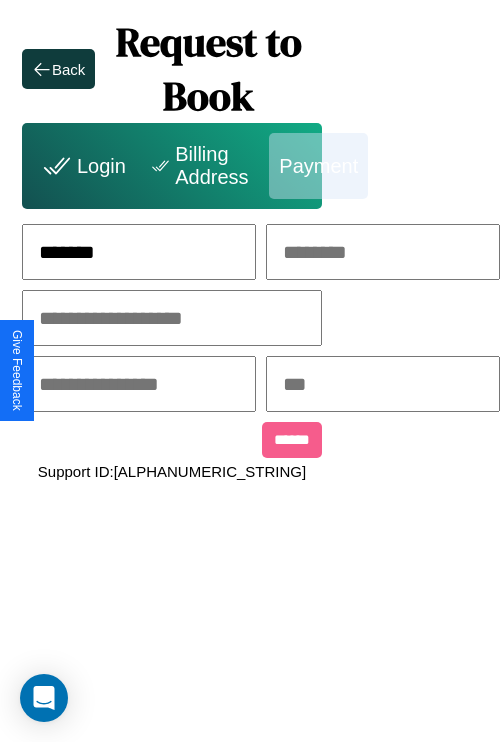 type on "*******" 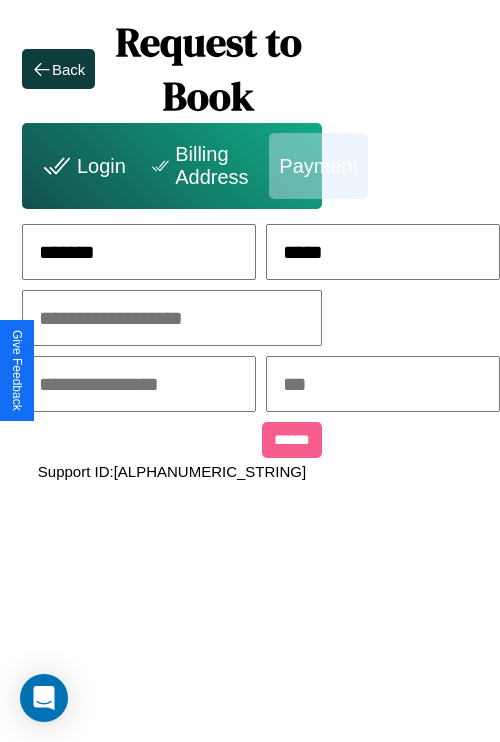 type on "*****" 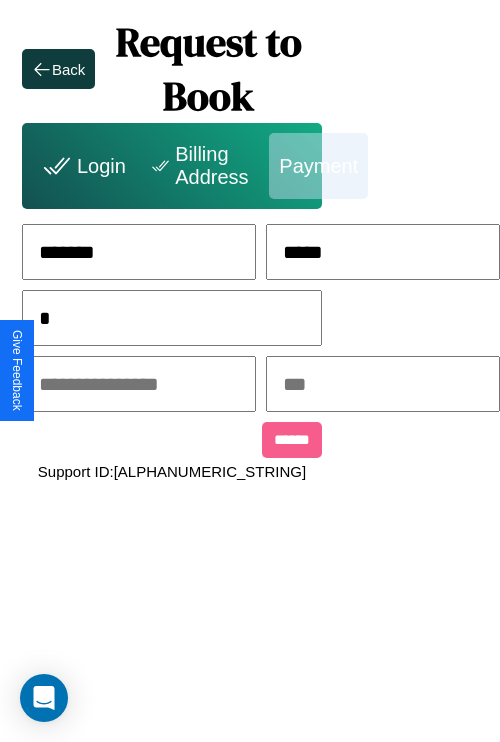 scroll, scrollTop: 0, scrollLeft: 128, axis: horizontal 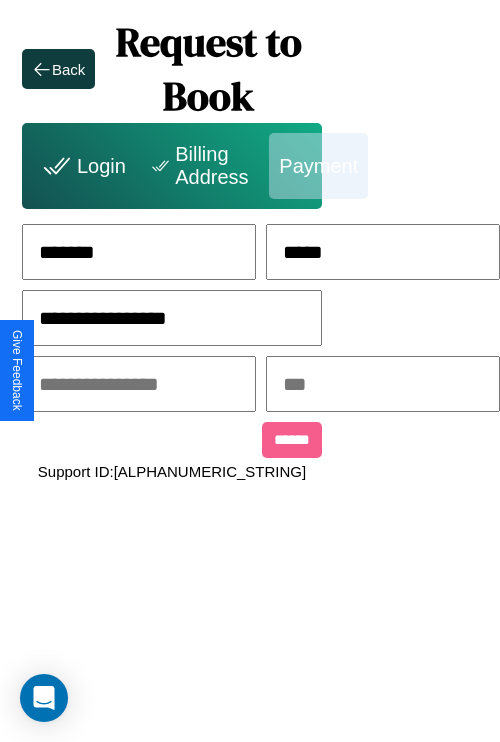 type on "**********" 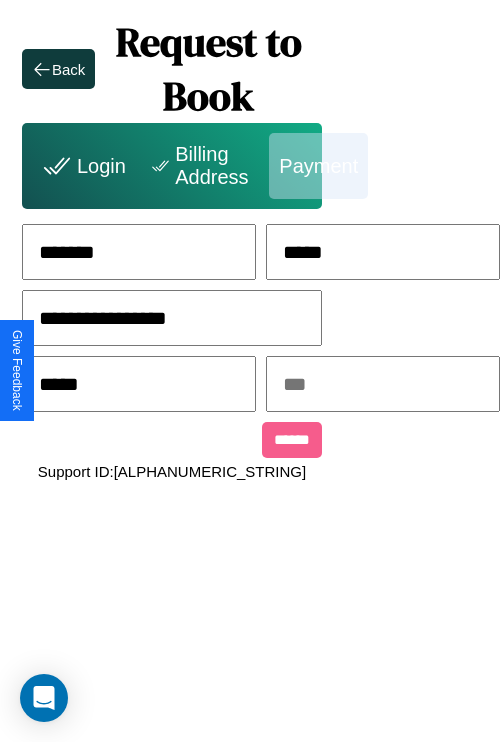 type on "*****" 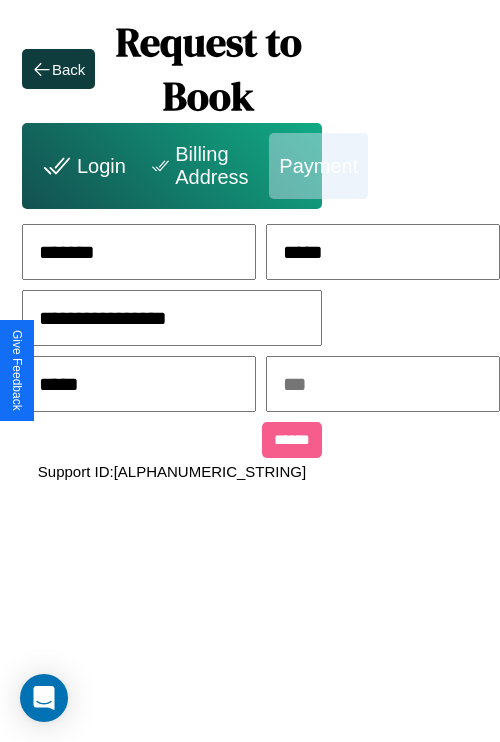 click at bounding box center [383, 384] 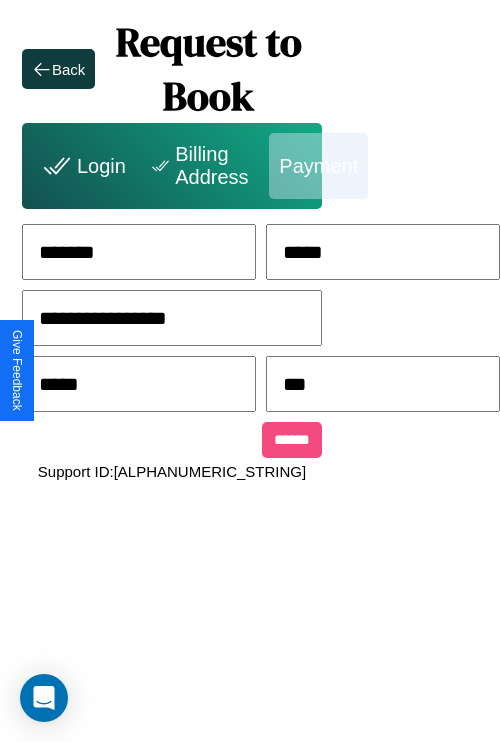 type on "***" 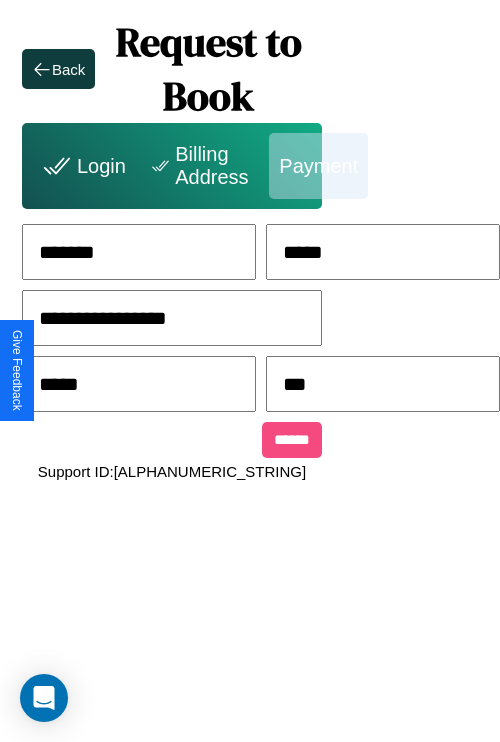 click on "******" at bounding box center (292, 440) 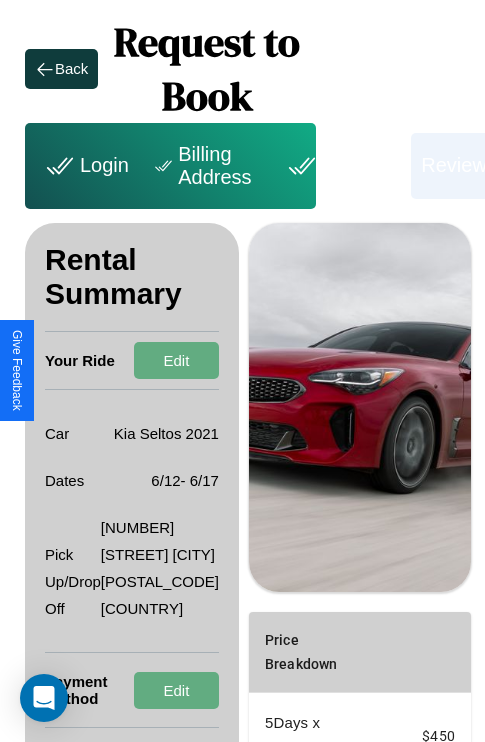 scroll, scrollTop: 301, scrollLeft: 72, axis: both 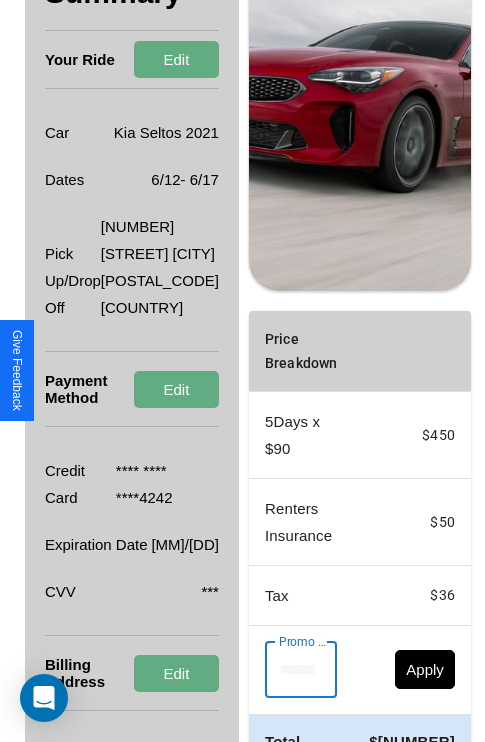 click on "Promo Code" at bounding box center [290, 670] 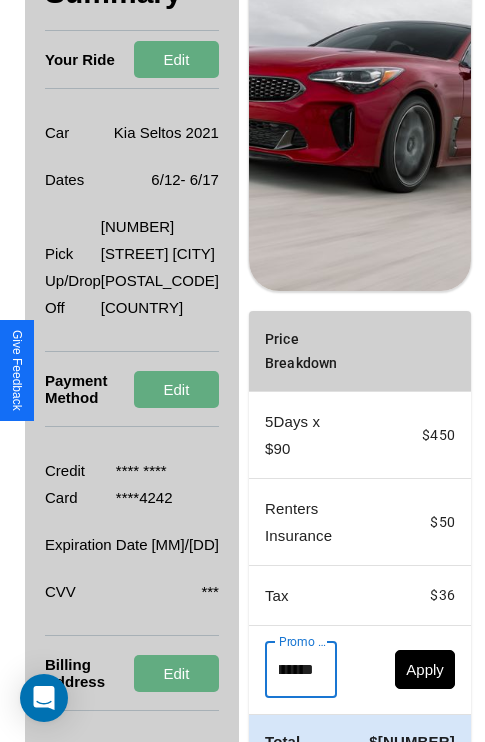 scroll, scrollTop: 0, scrollLeft: 71, axis: horizontal 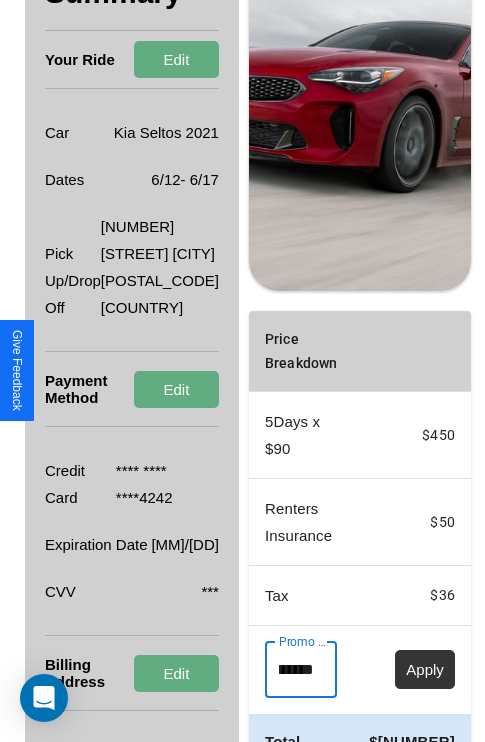 type on "**********" 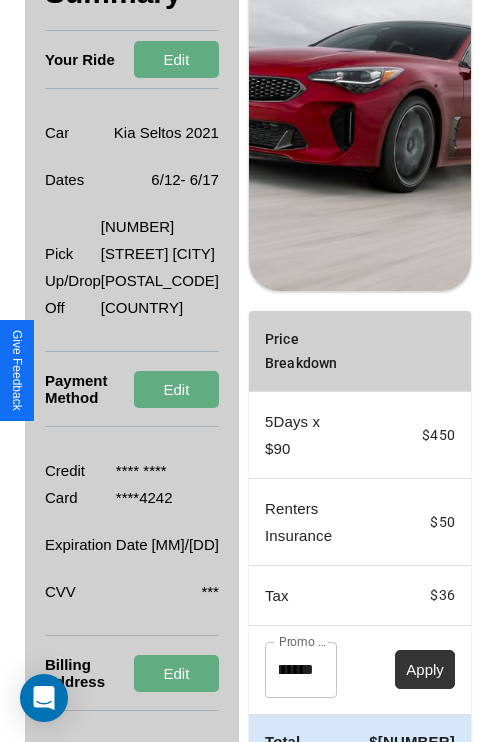scroll, scrollTop: 0, scrollLeft: 0, axis: both 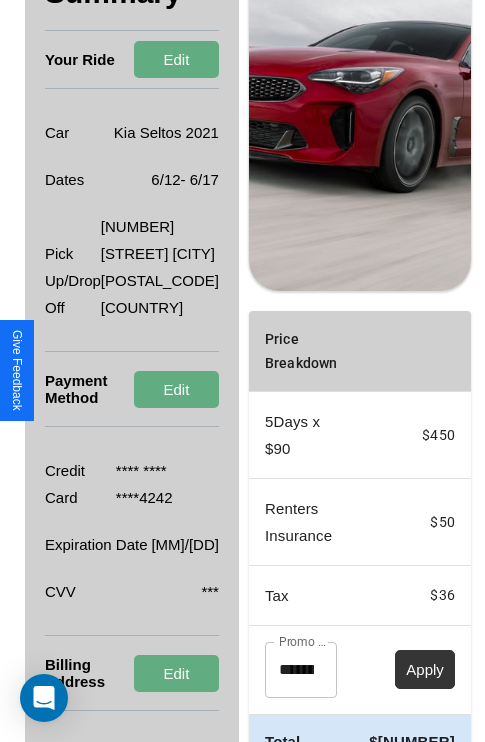 click on "Apply" at bounding box center [425, 669] 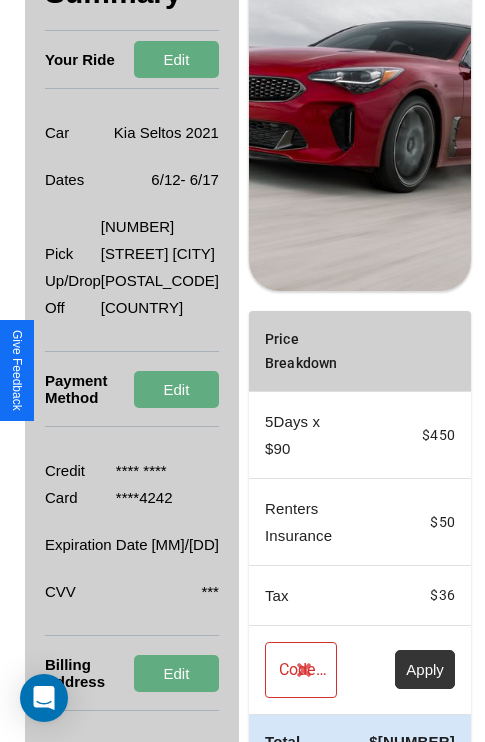 scroll, scrollTop: 455, scrollLeft: 72, axis: both 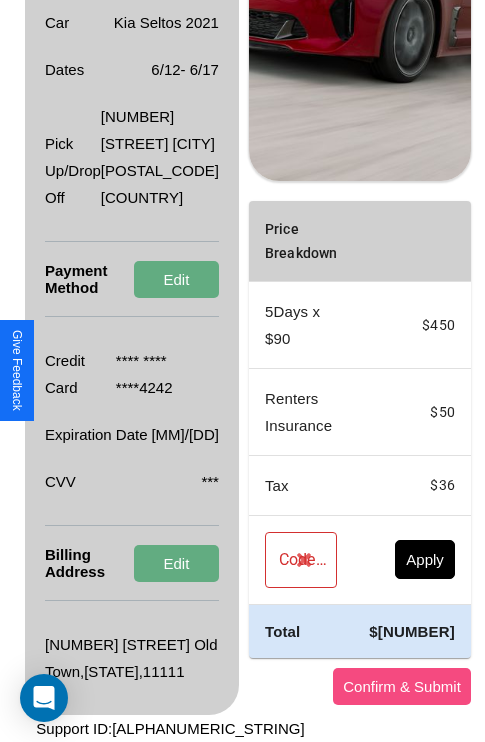 click on "Confirm & Submit" at bounding box center [402, 686] 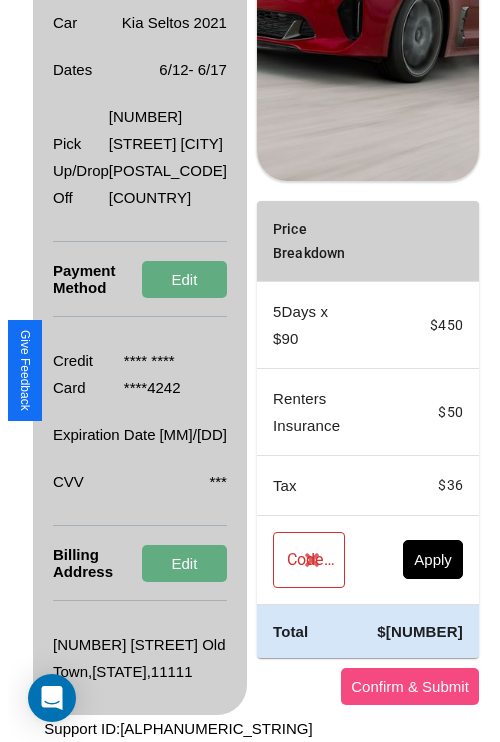 scroll, scrollTop: 0, scrollLeft: 72, axis: horizontal 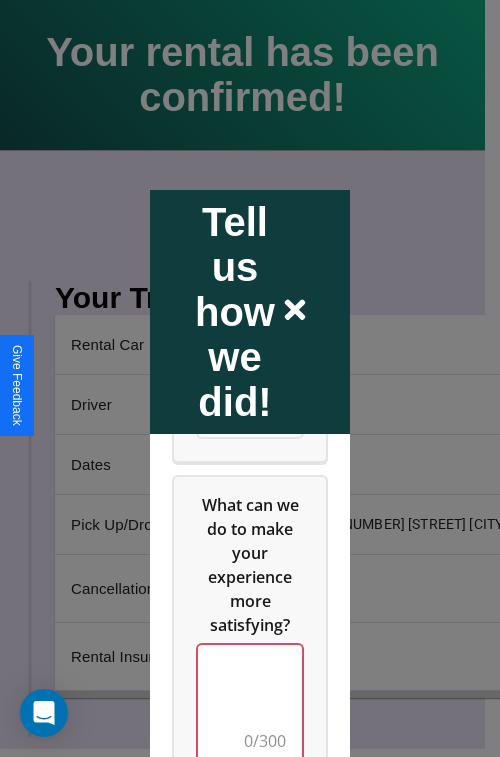 click at bounding box center [250, 704] 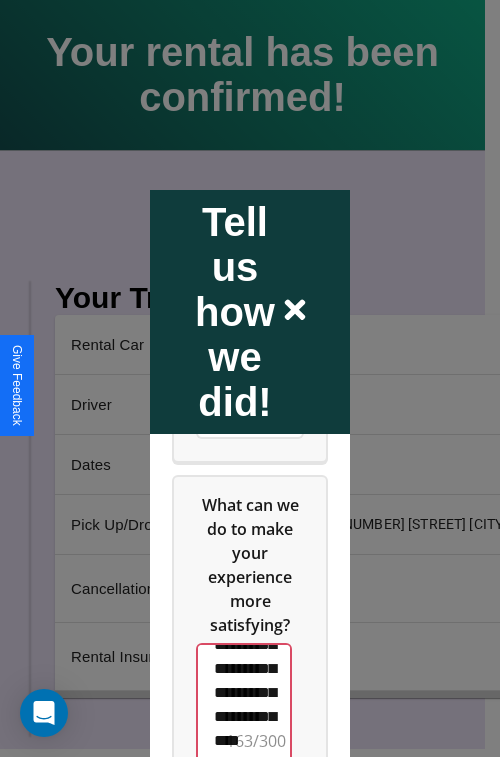 scroll, scrollTop: 708, scrollLeft: 0, axis: vertical 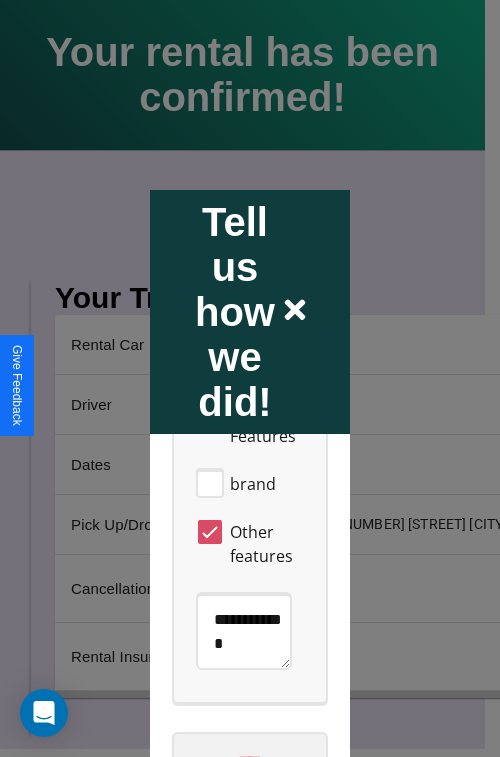 type on "**********" 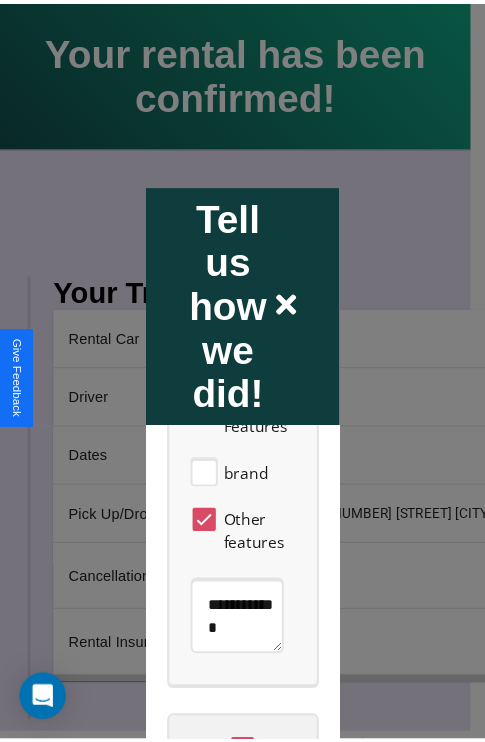 scroll, scrollTop: 0, scrollLeft: 0, axis: both 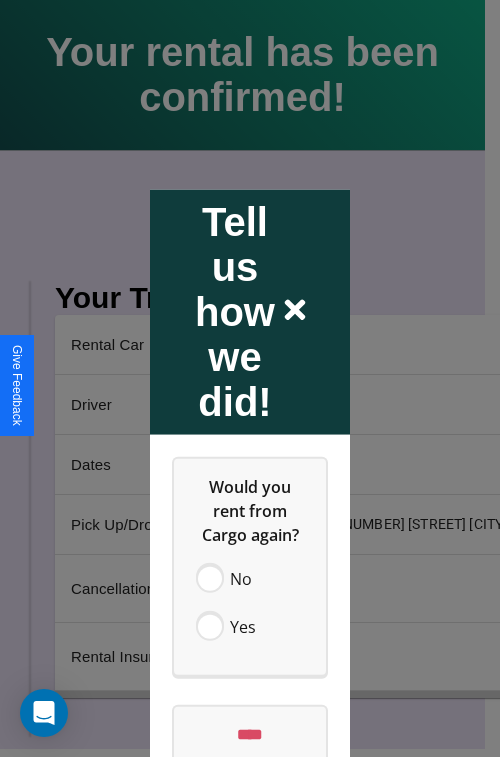click at bounding box center [250, 378] 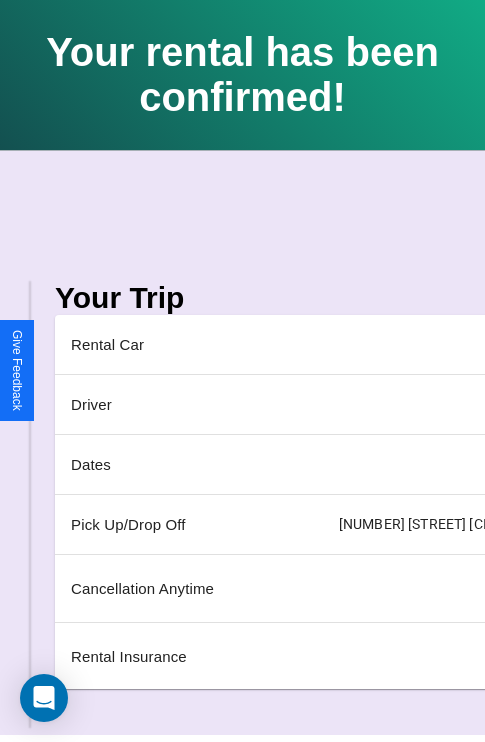 scroll, scrollTop: 0, scrollLeft: 235, axis: horizontal 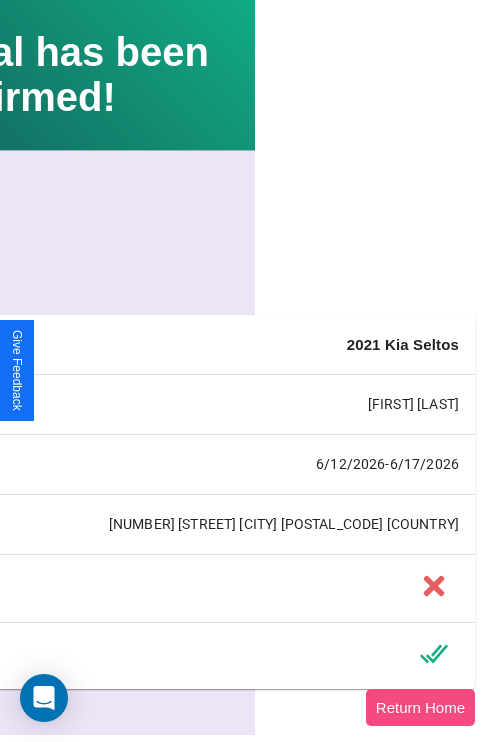 click on "Return Home" at bounding box center (420, 707) 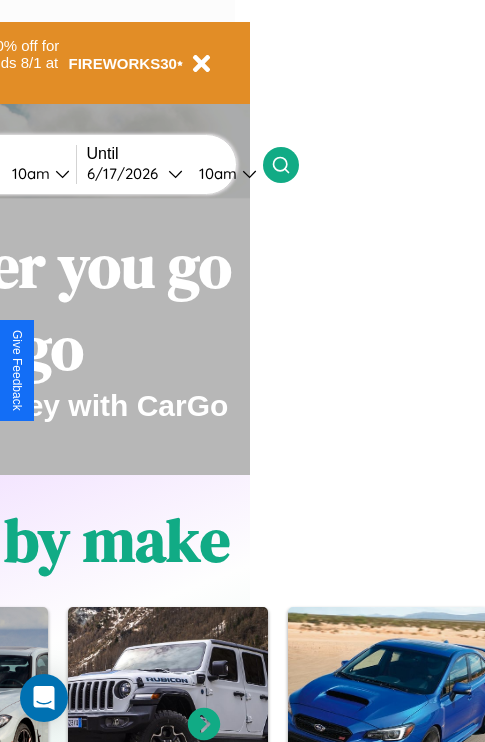 scroll, scrollTop: 0, scrollLeft: 0, axis: both 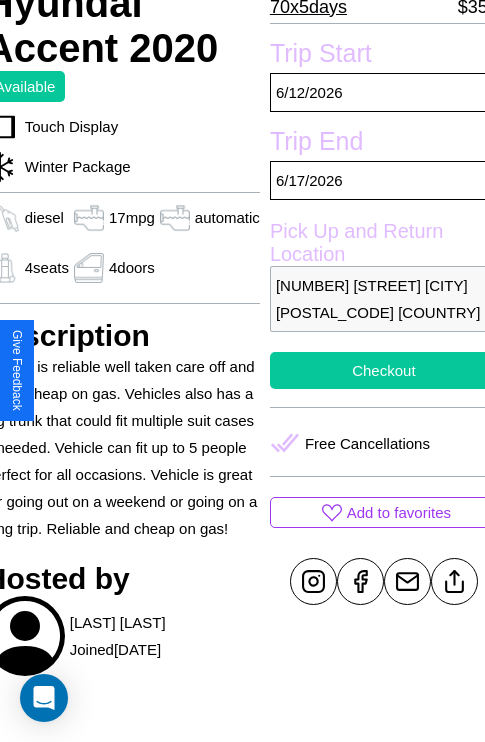 click on "Checkout" at bounding box center [384, 370] 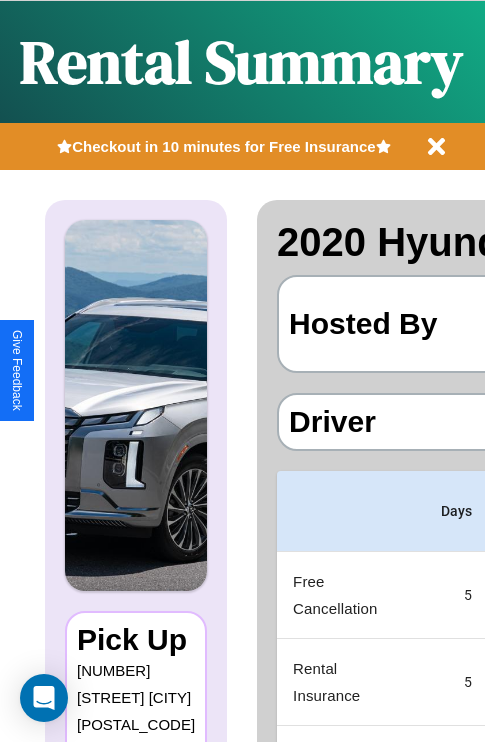 scroll, scrollTop: 0, scrollLeft: 378, axis: horizontal 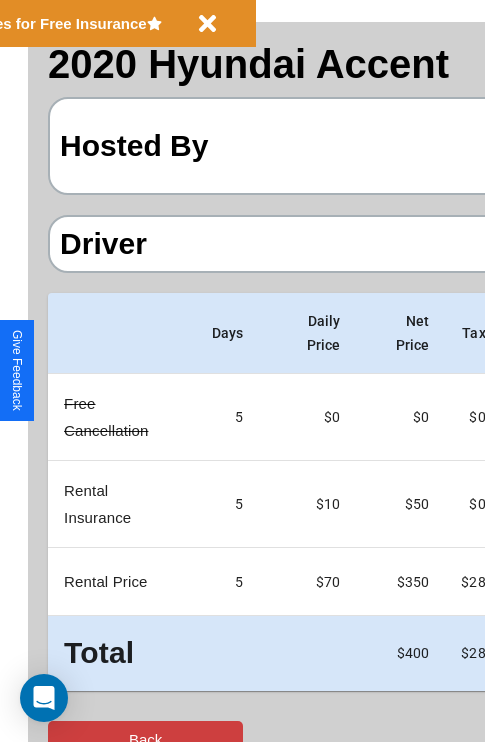 click on "Back" at bounding box center (145, 739) 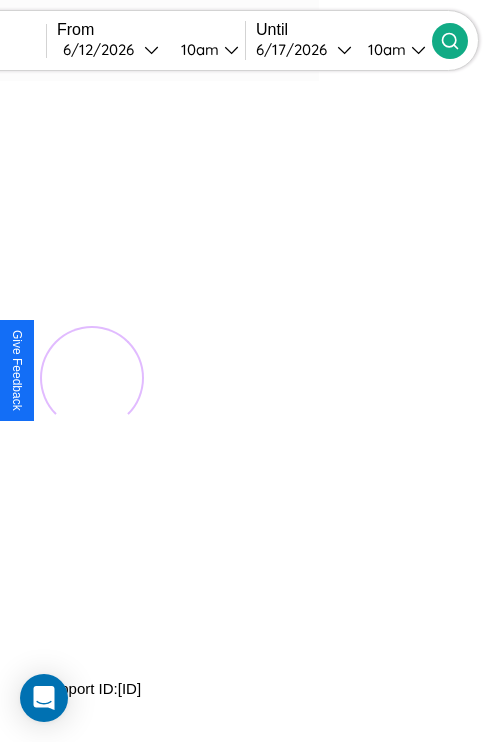 scroll, scrollTop: 0, scrollLeft: 0, axis: both 